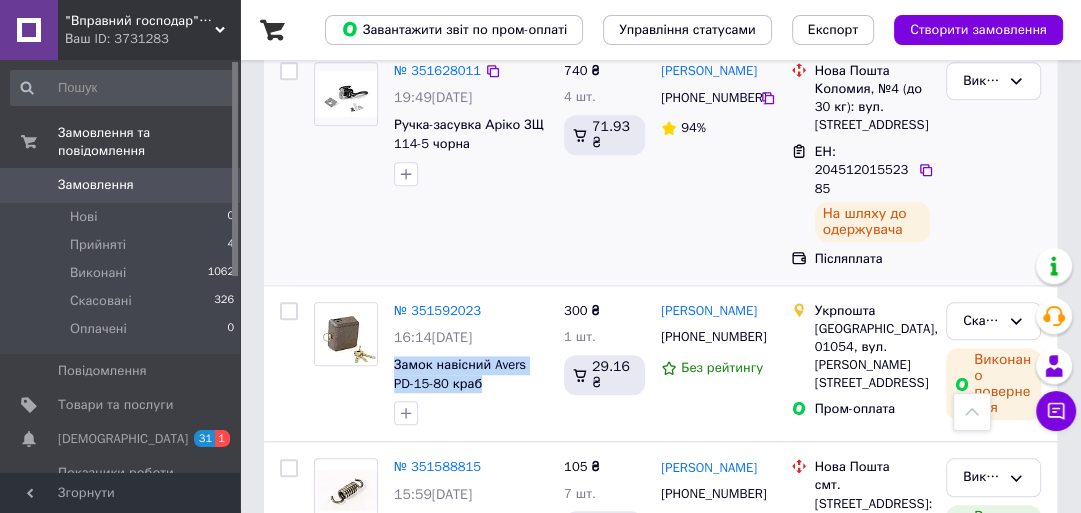 scroll, scrollTop: 1200, scrollLeft: 0, axis: vertical 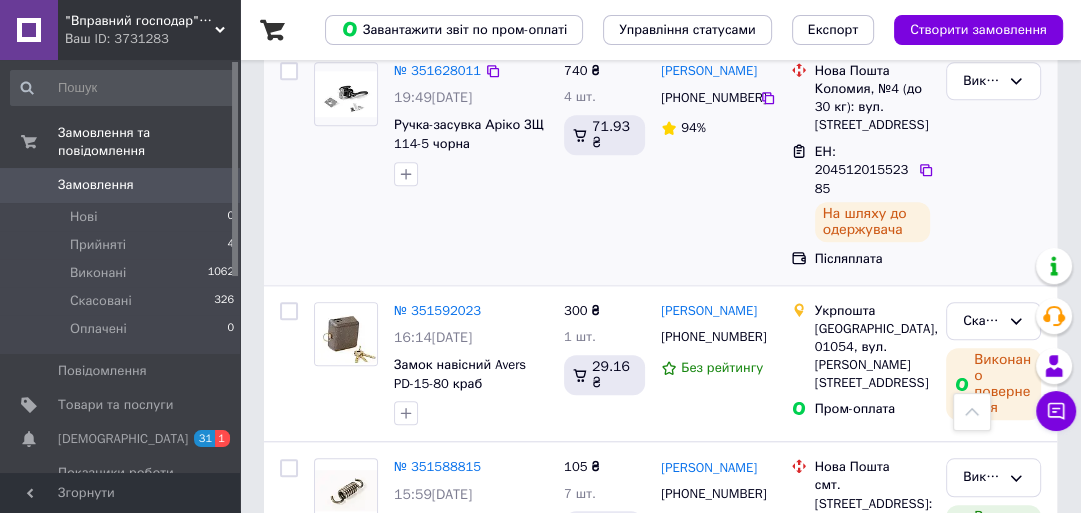 click on "740 ₴ 4 шт. 71.93 ₴" at bounding box center [604, 165] 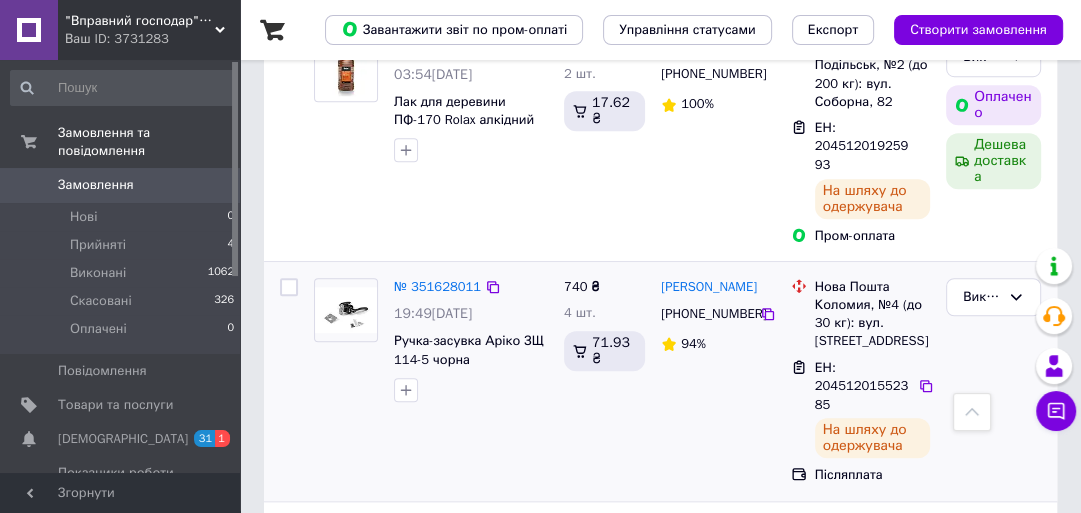 scroll, scrollTop: 1040, scrollLeft: 0, axis: vertical 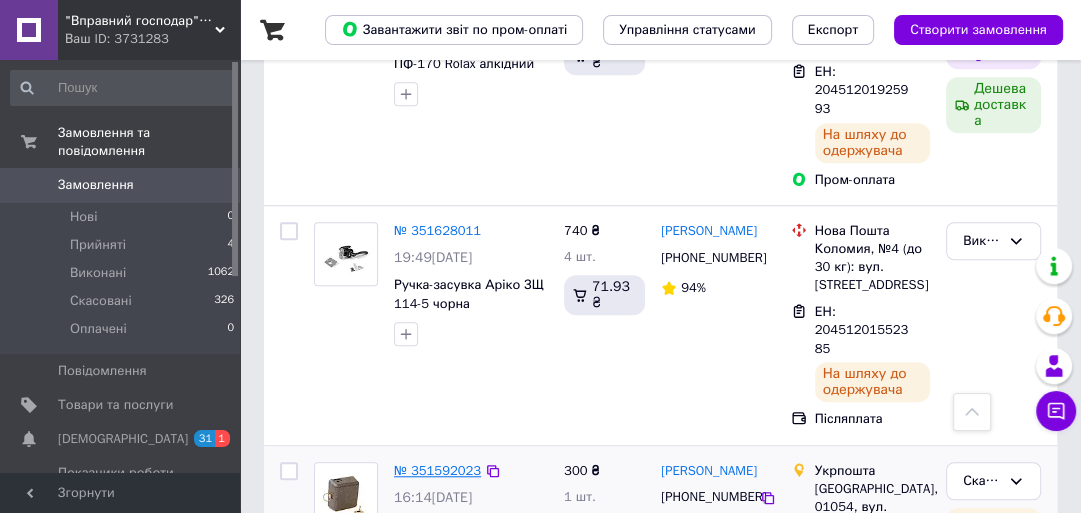 click on "№ 351592023" at bounding box center (437, 470) 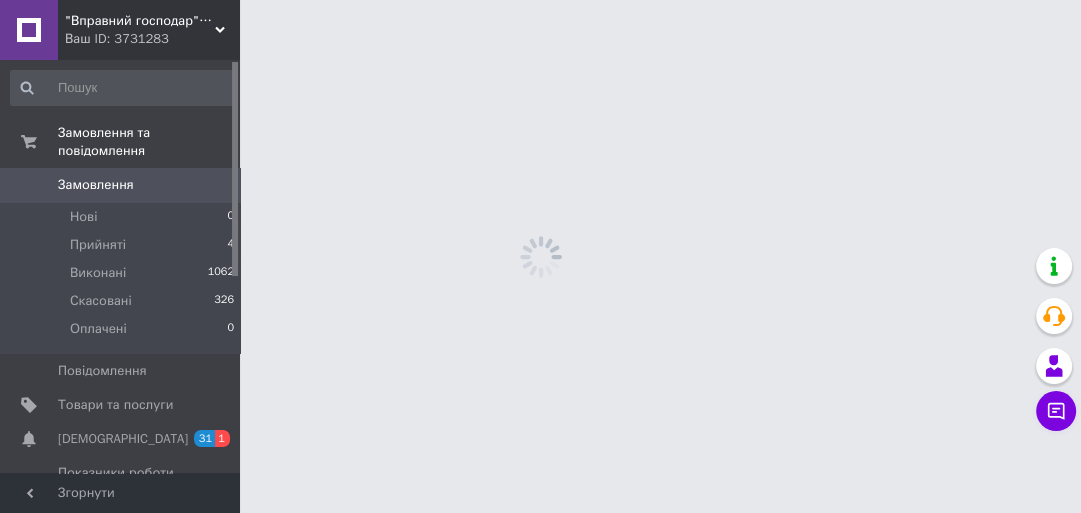 scroll, scrollTop: 0, scrollLeft: 0, axis: both 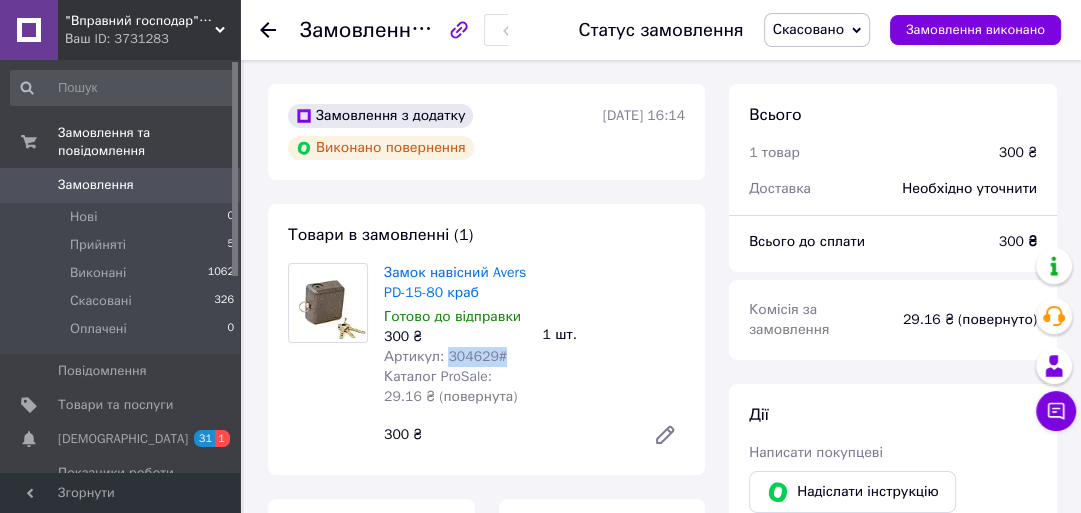 drag, startPoint x: 496, startPoint y: 355, endPoint x: 444, endPoint y: 364, distance: 52.773098 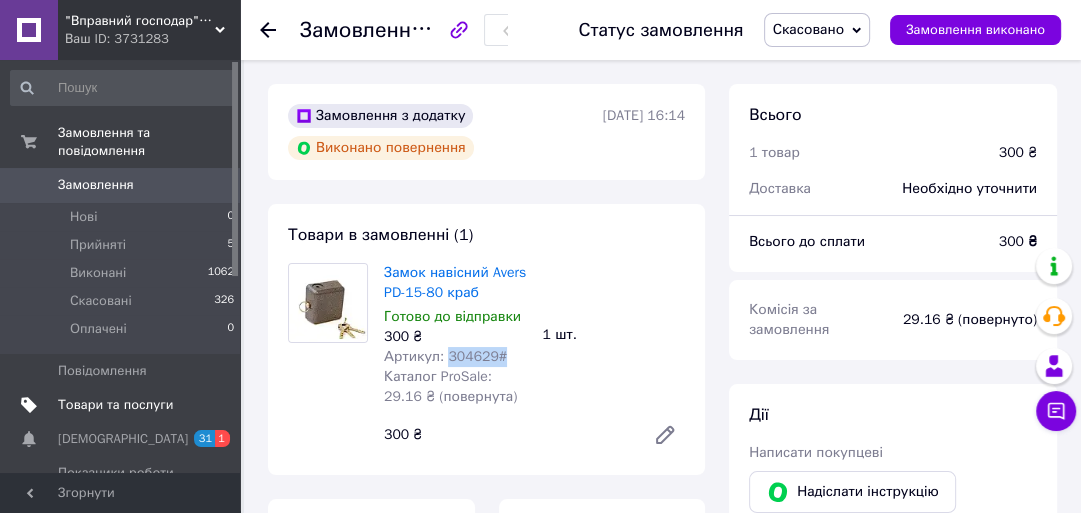 click on "Товари та послуги" at bounding box center [115, 405] 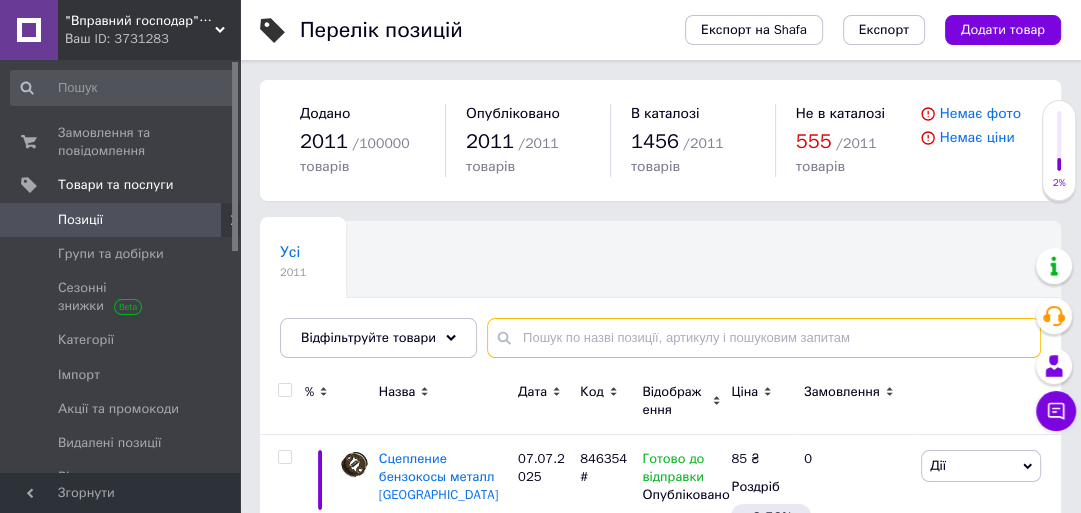 click at bounding box center [764, 338] 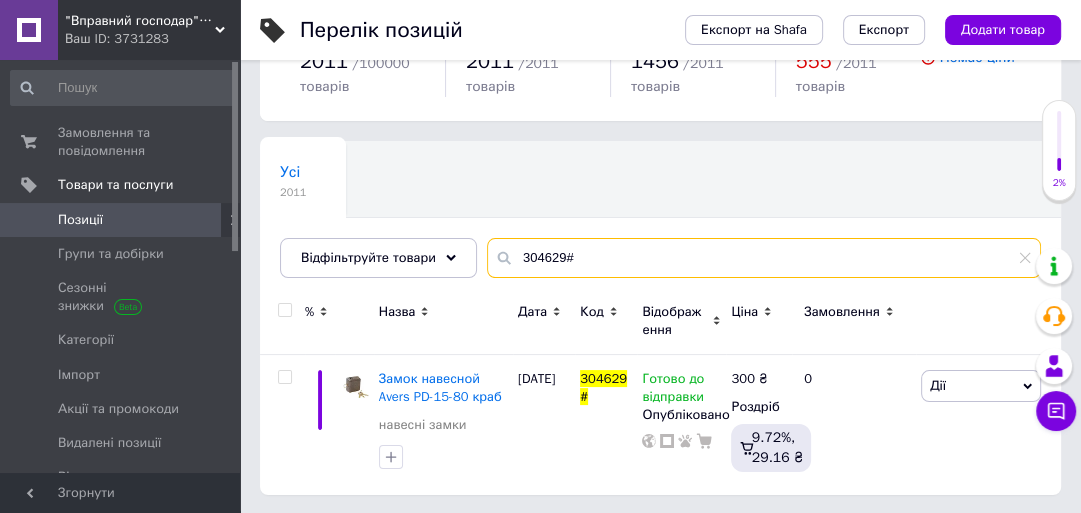 scroll, scrollTop: 81, scrollLeft: 0, axis: vertical 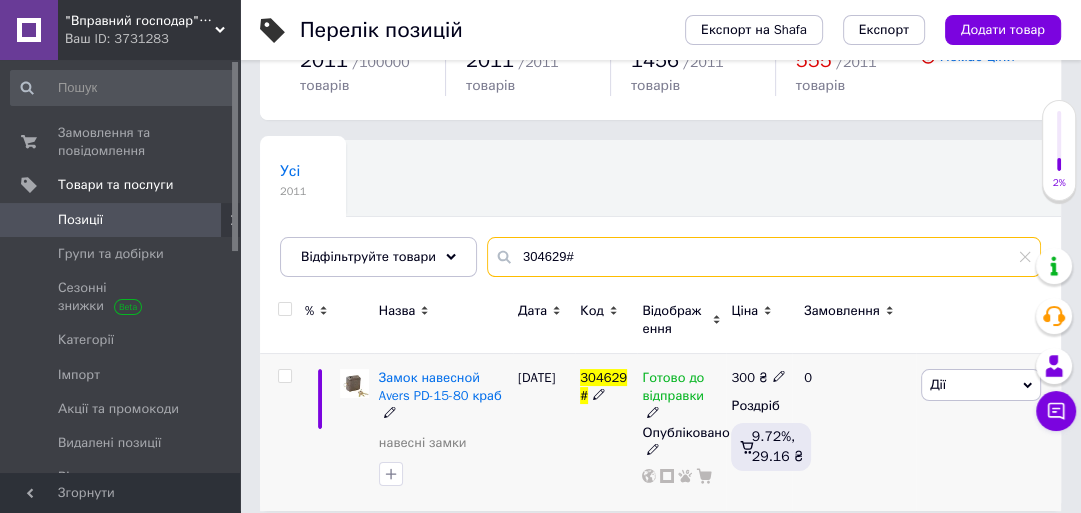 type on "304629#" 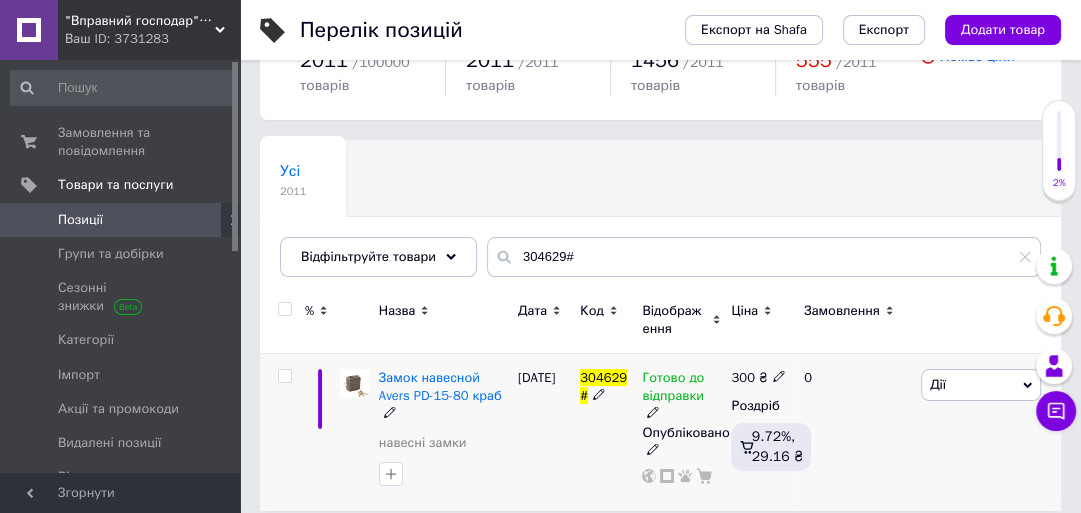 click on "Готово до відправки" at bounding box center (673, 389) 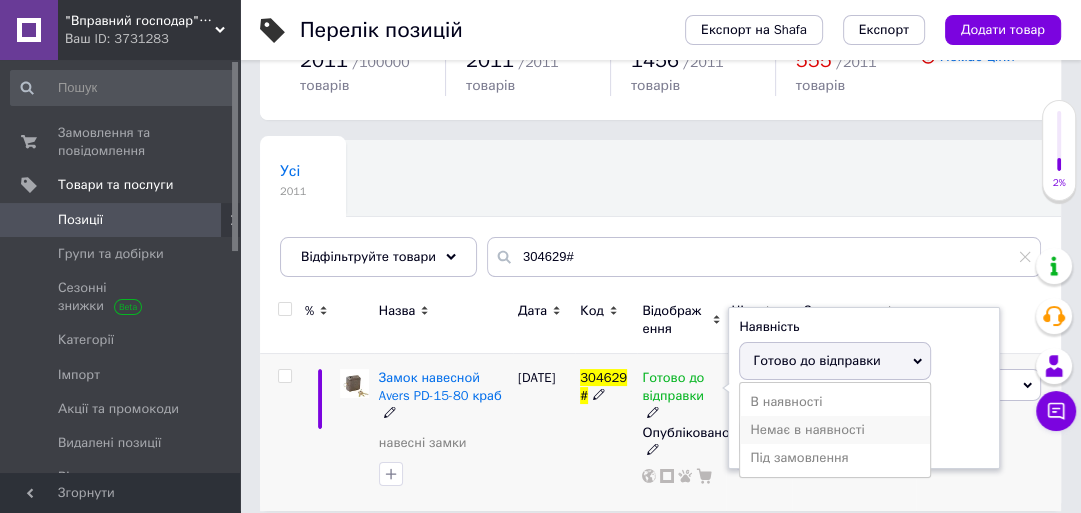click on "Немає в наявності" at bounding box center (835, 430) 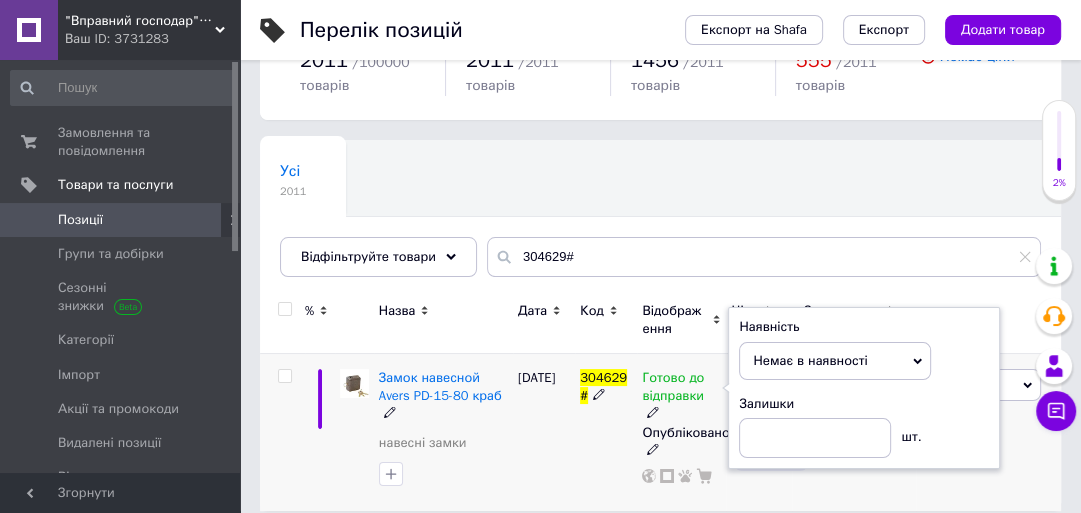 click on "304629#" at bounding box center (606, 431) 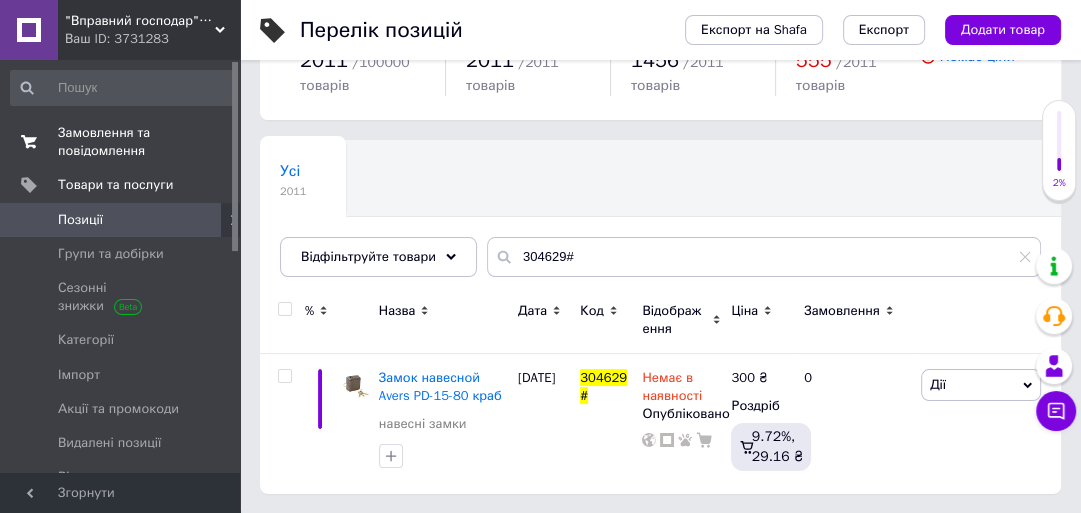 click on "Замовлення та повідомлення" at bounding box center (121, 142) 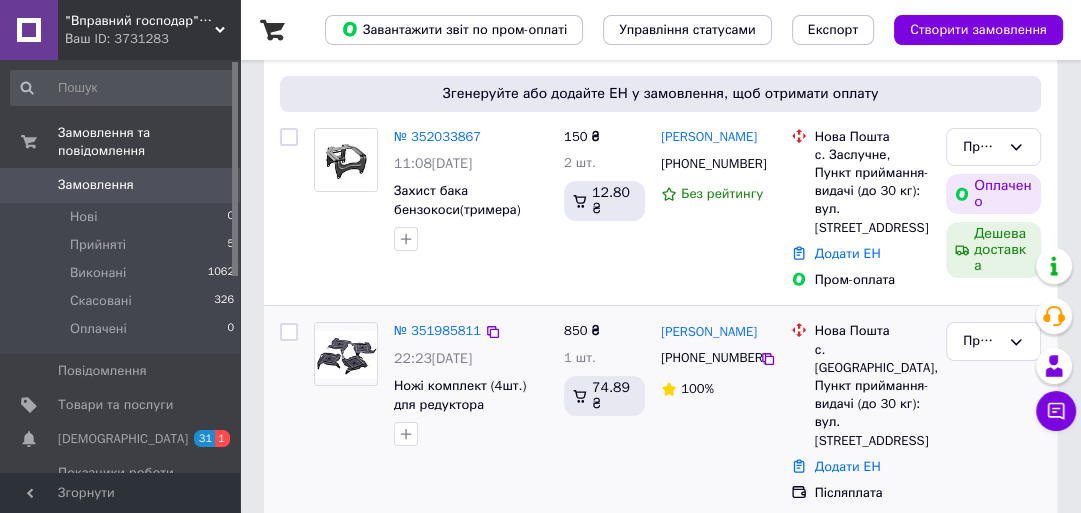 scroll, scrollTop: 160, scrollLeft: 0, axis: vertical 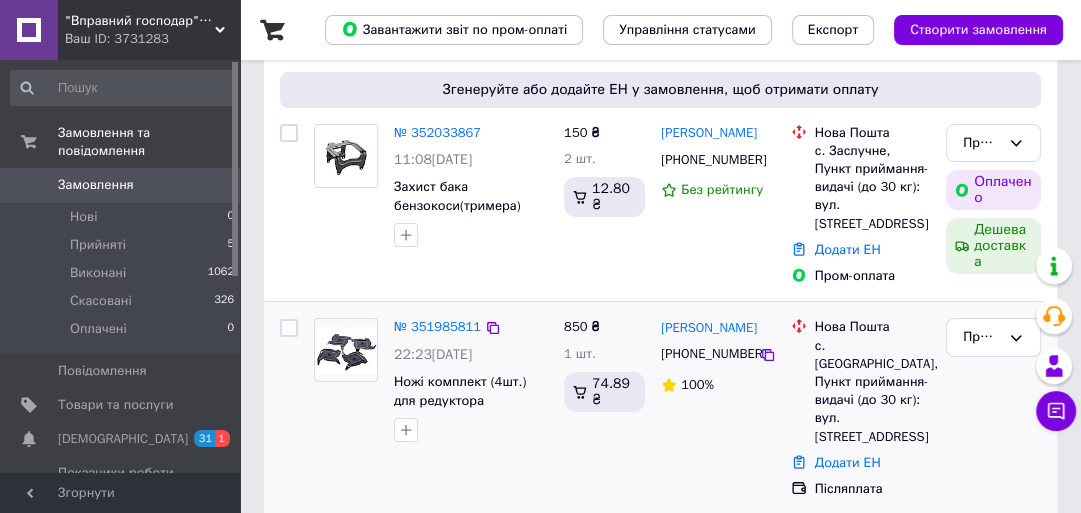 click at bounding box center [471, 430] 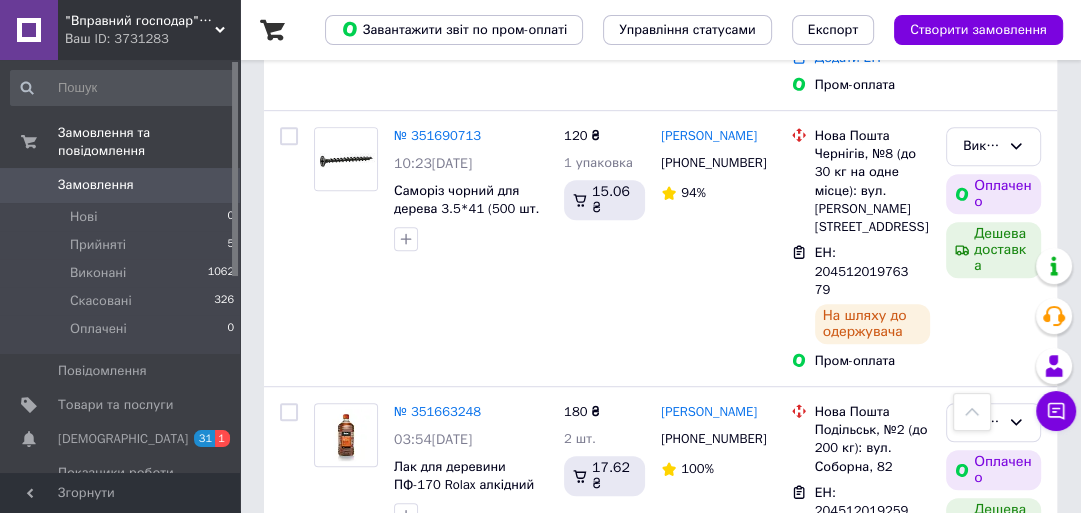 scroll, scrollTop: 560, scrollLeft: 0, axis: vertical 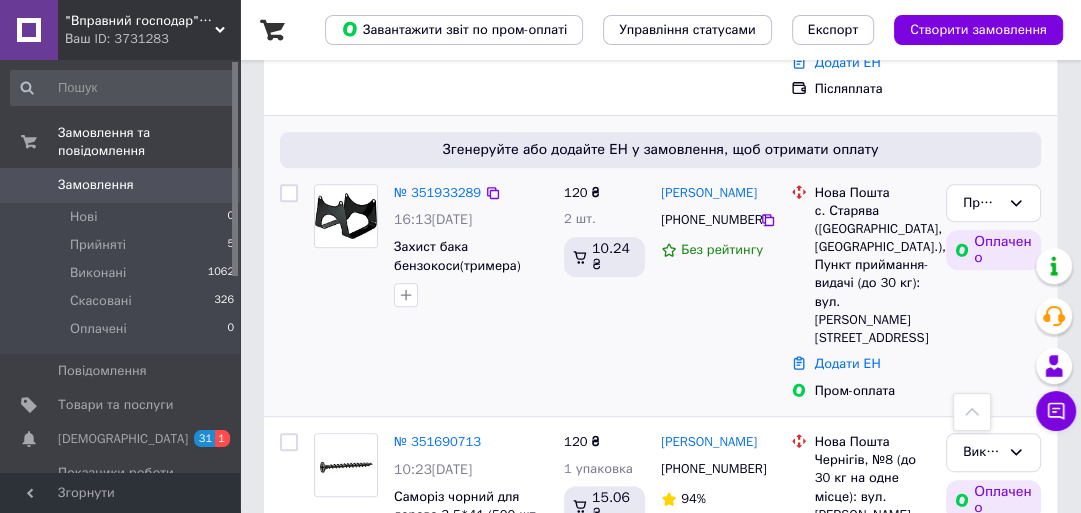 click on "16:13[DATE]" at bounding box center [433, 219] 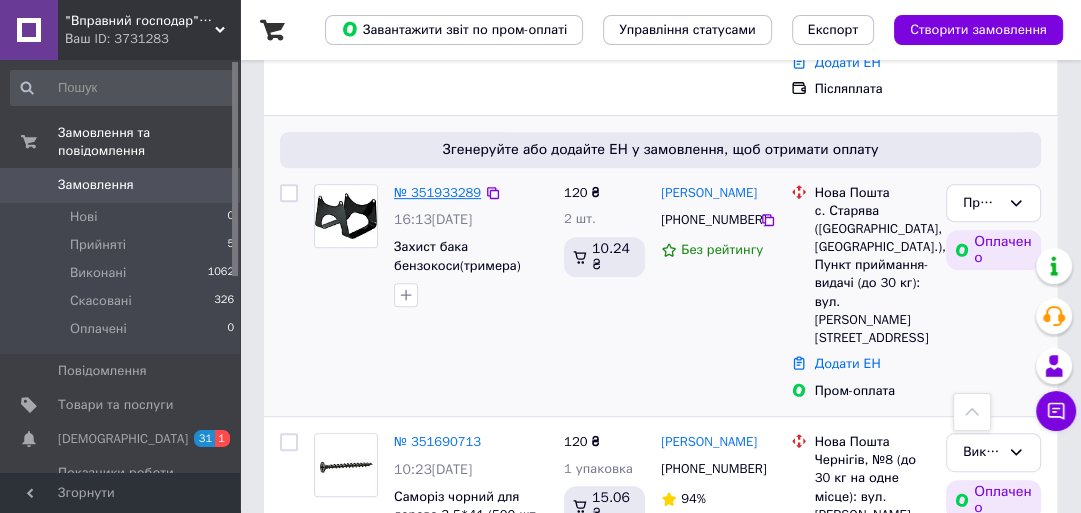 click on "№ 351933289" at bounding box center [437, 192] 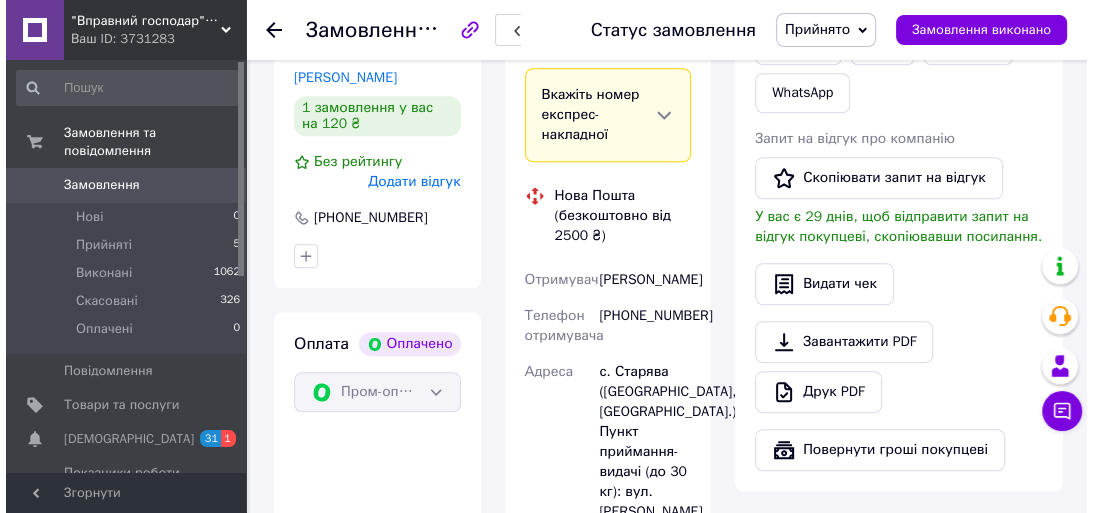 scroll, scrollTop: 1040, scrollLeft: 0, axis: vertical 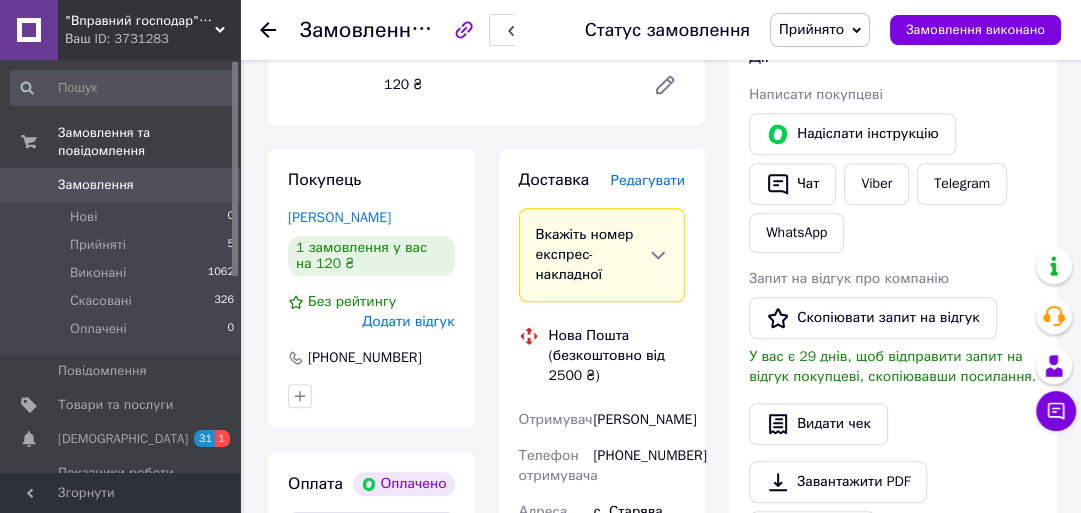 click on "Редагувати" at bounding box center (648, 180) 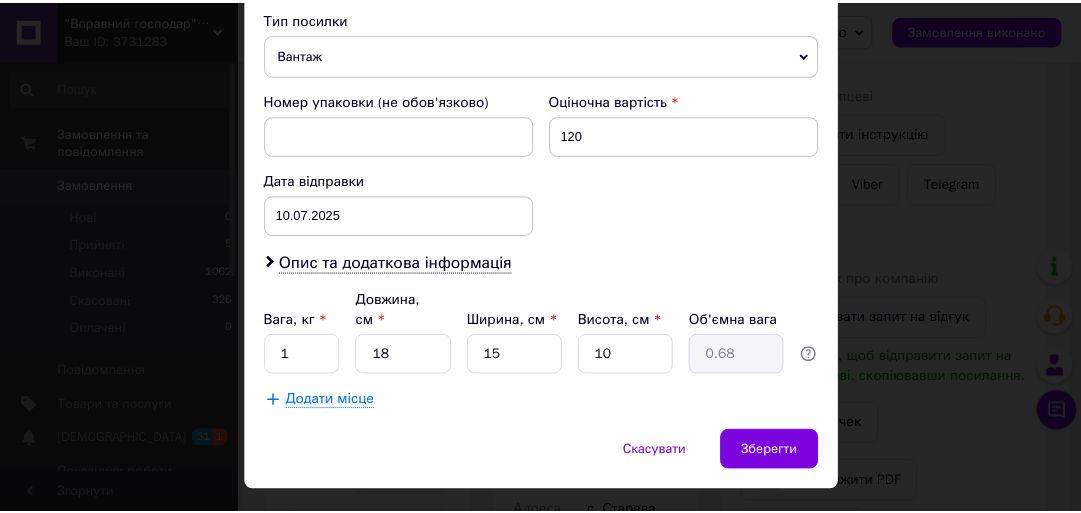 scroll, scrollTop: 800, scrollLeft: 0, axis: vertical 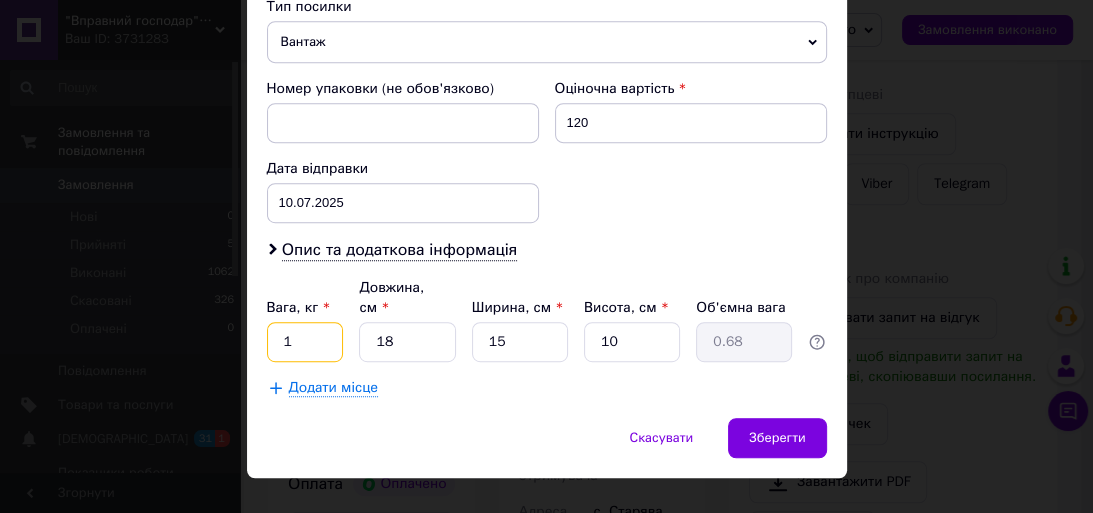 click on "1" at bounding box center [305, 342] 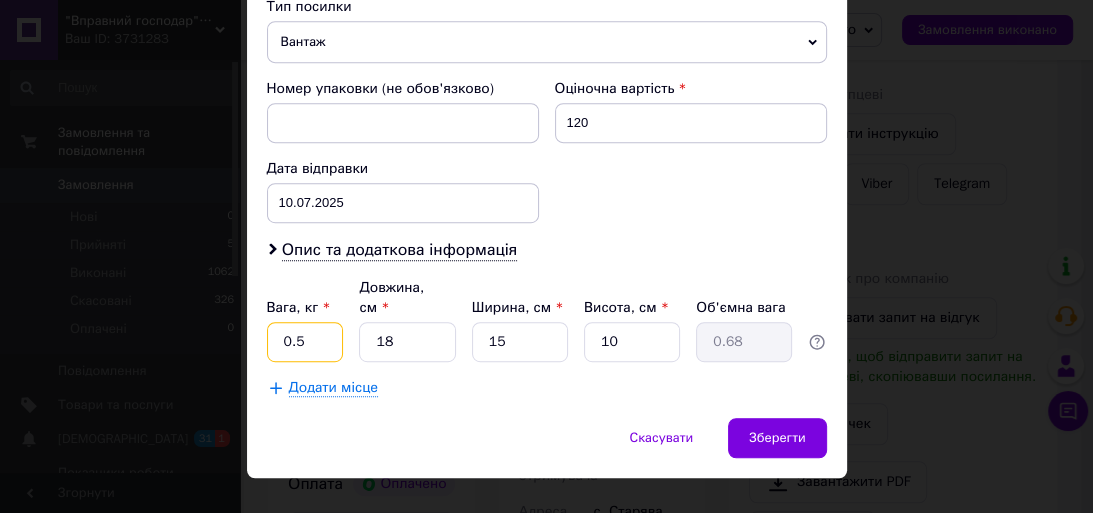 type on "0.5" 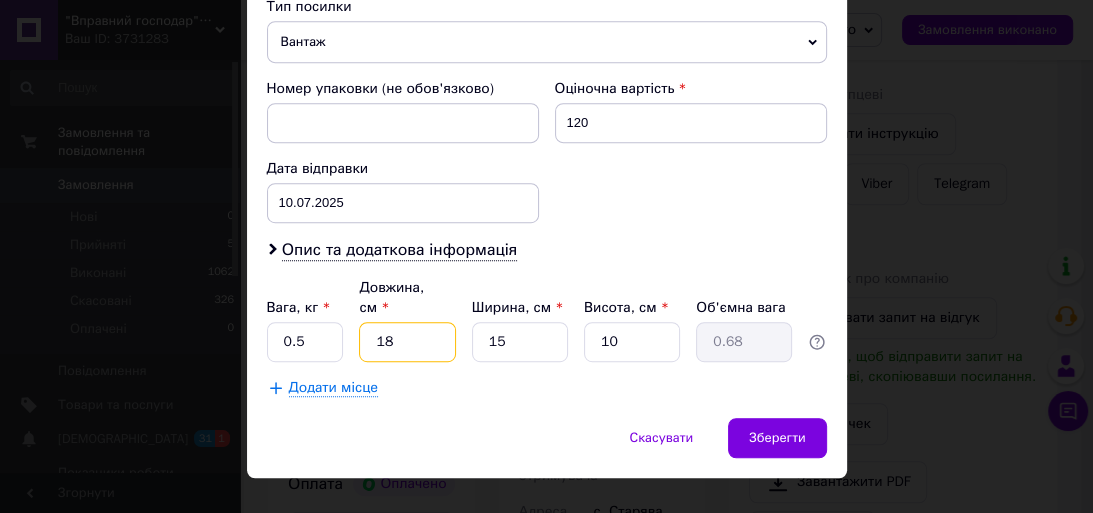 click on "18" at bounding box center [407, 342] 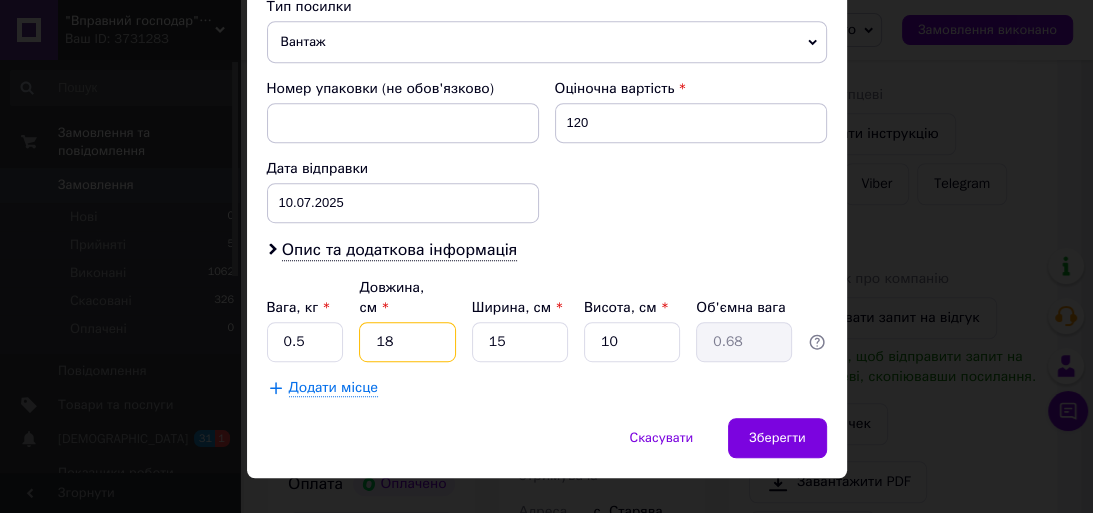 type on "0.1" 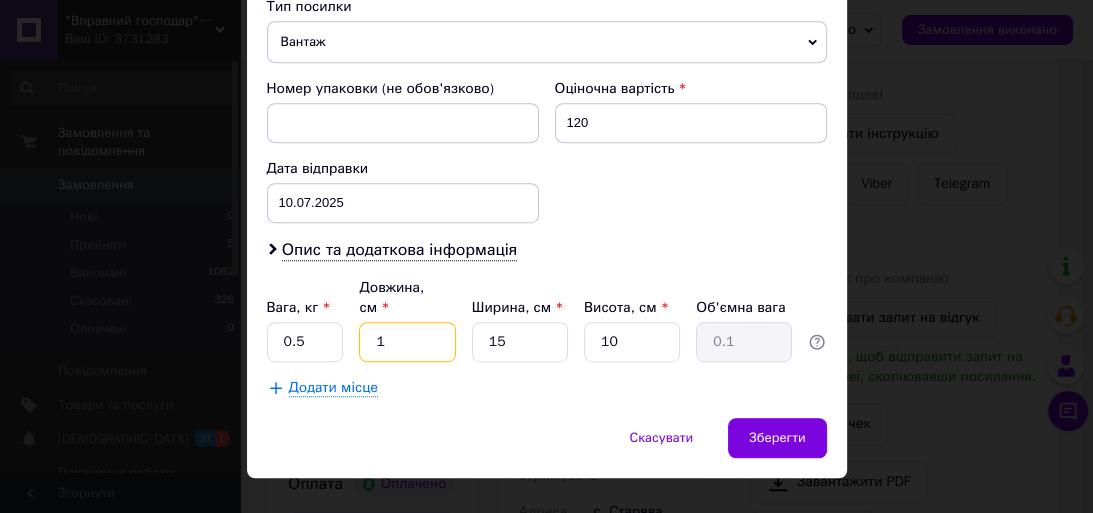 type on "15" 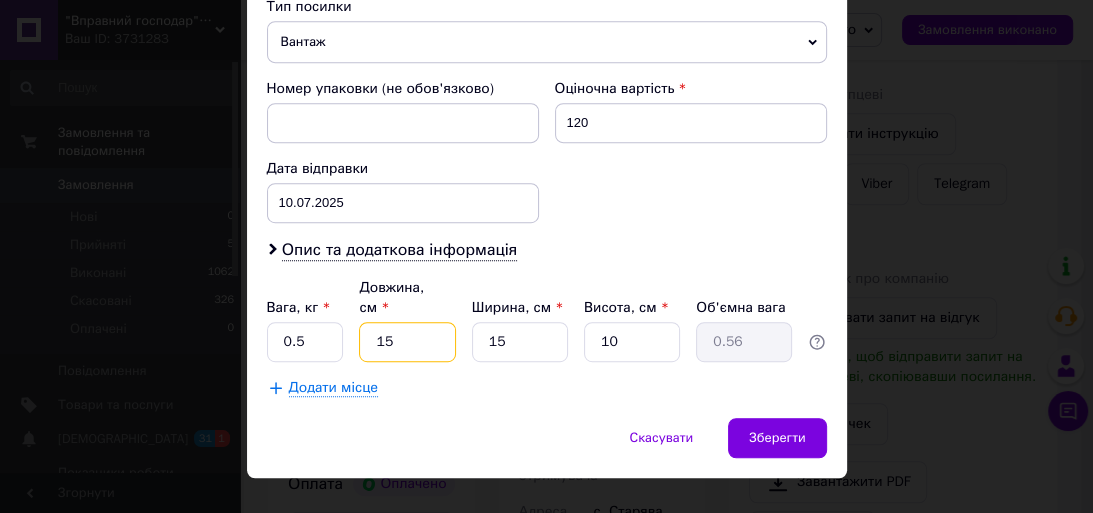 type on "15" 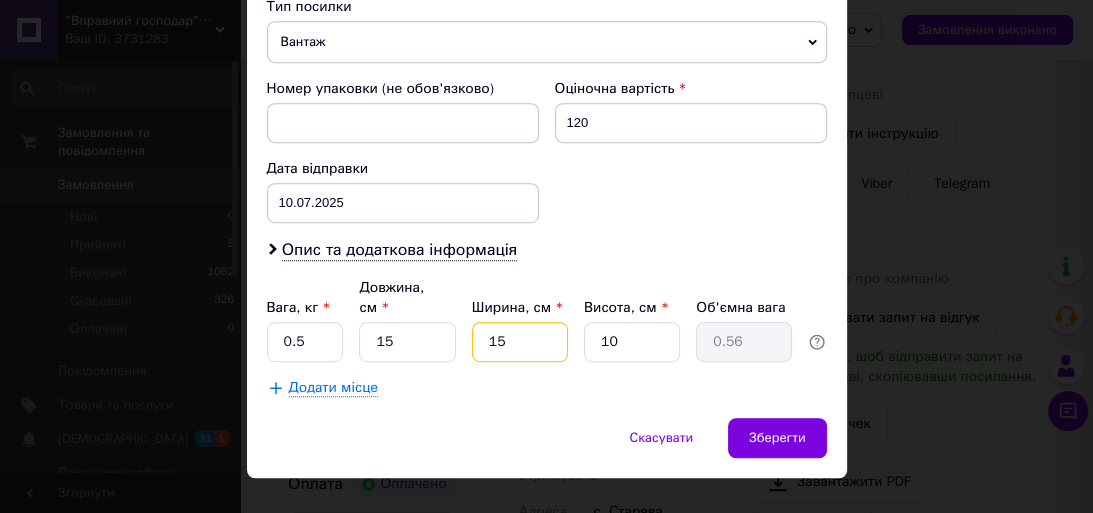click on "15" at bounding box center [520, 342] 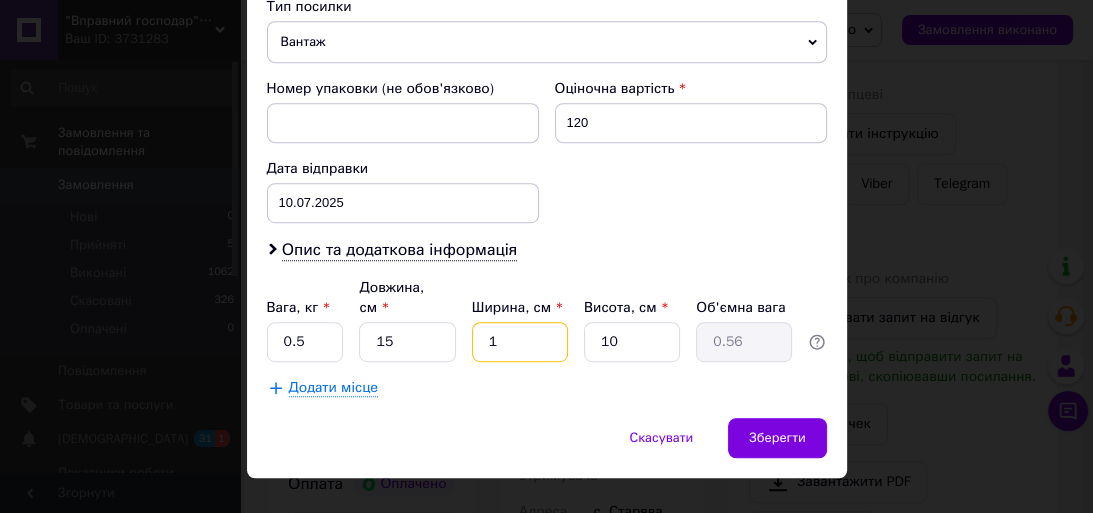 type on "1" 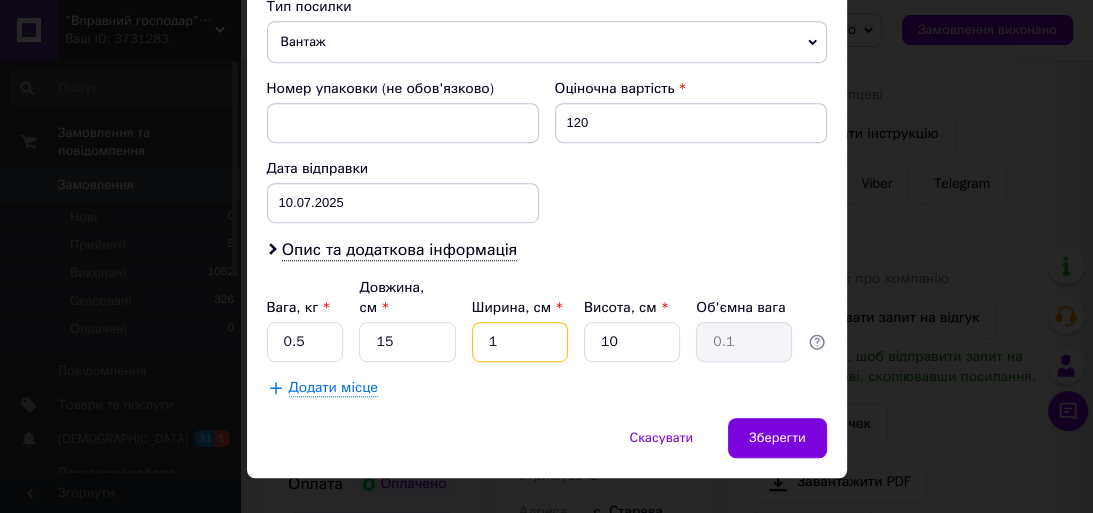 type on "14" 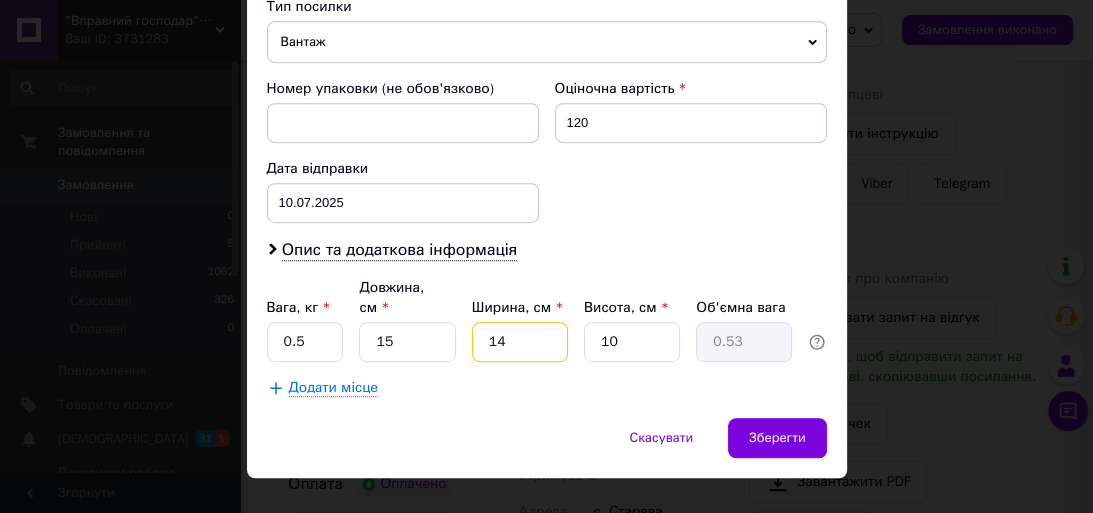 type on "14" 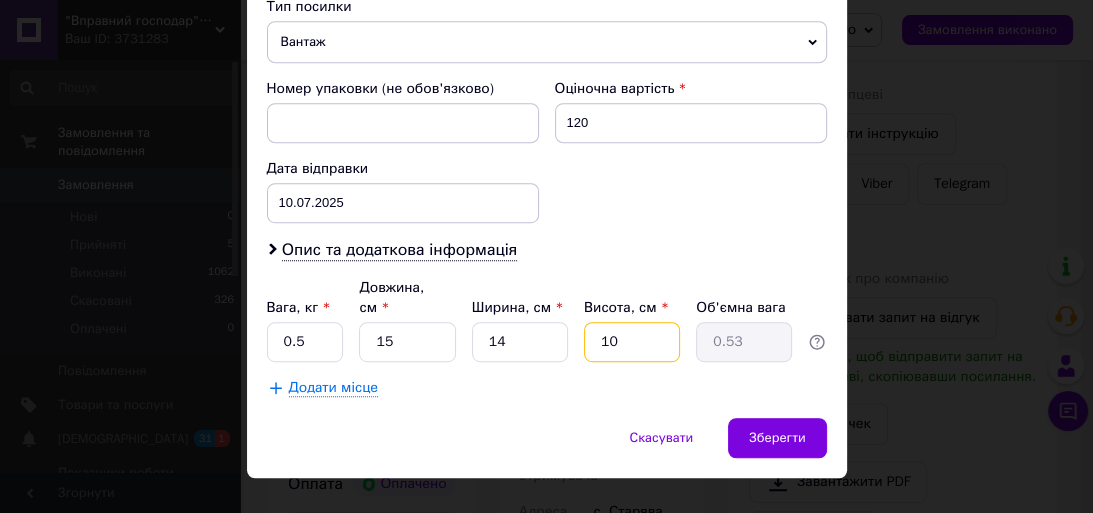 click on "10" at bounding box center [632, 342] 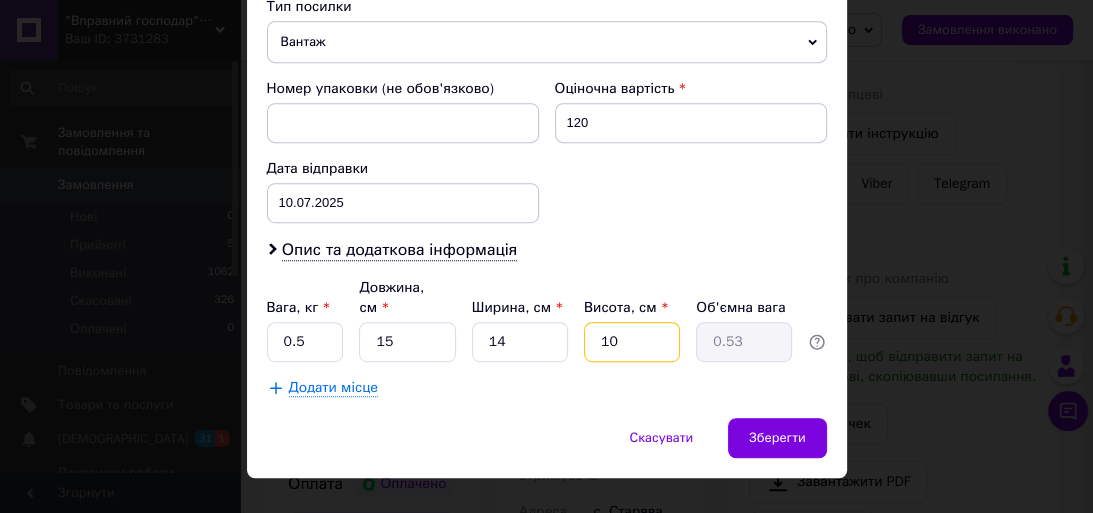 type on "1" 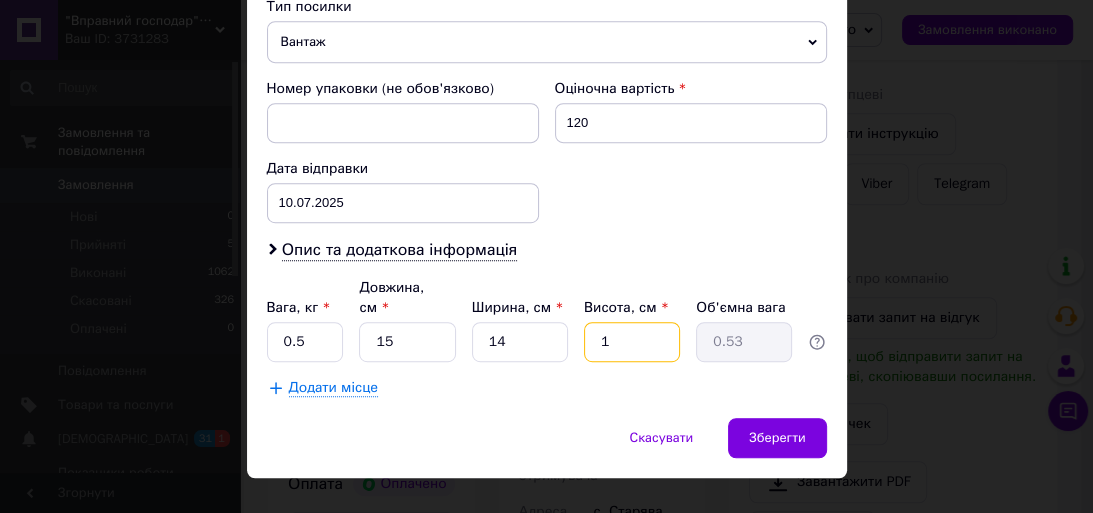 type on "0.1" 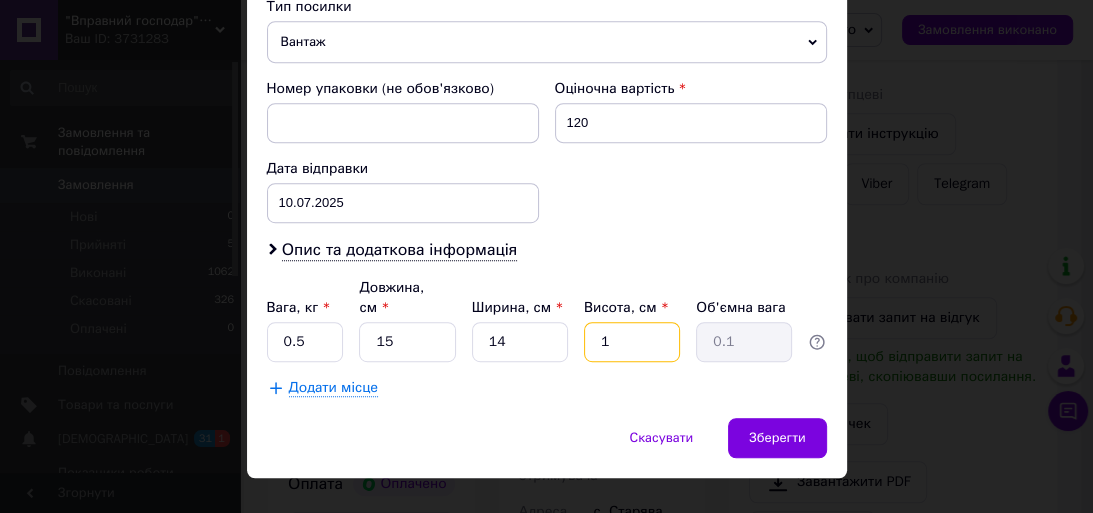 type on "14" 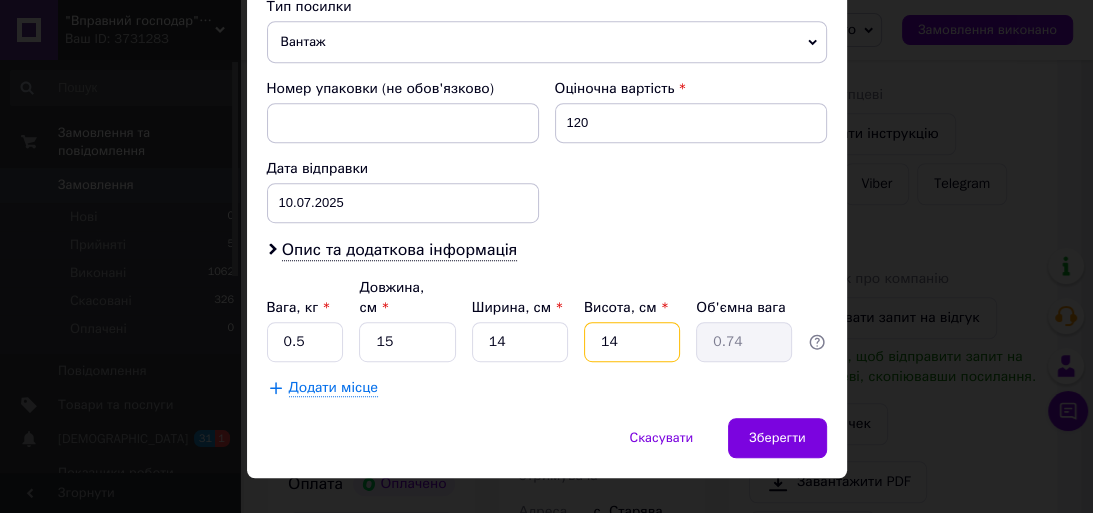 type on "14" 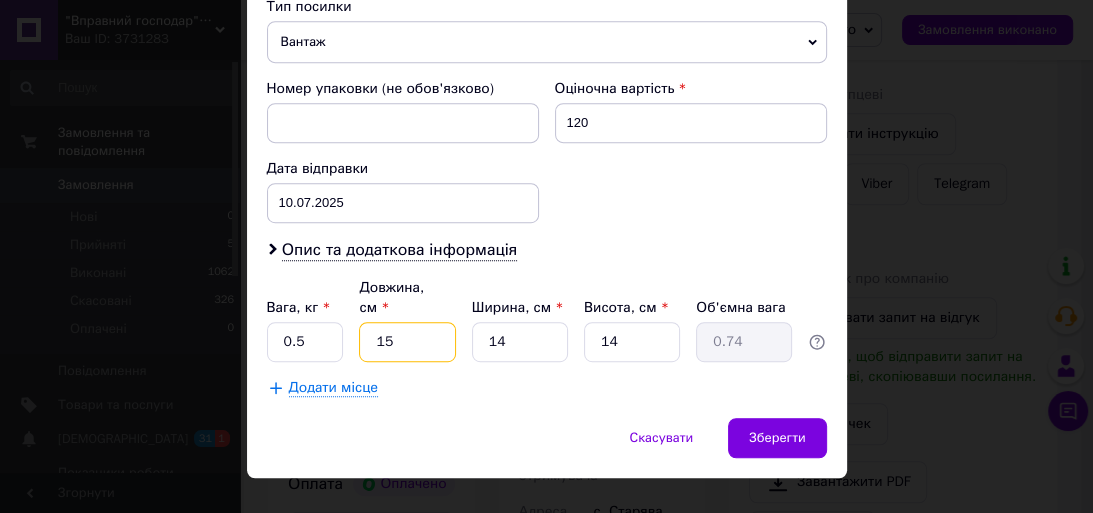 click on "15" at bounding box center (407, 342) 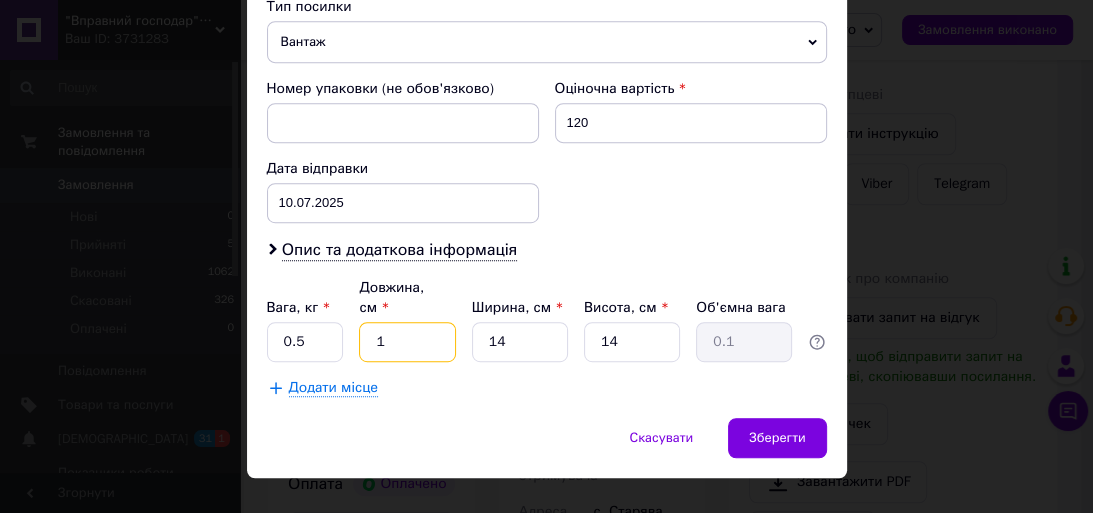 type on "16" 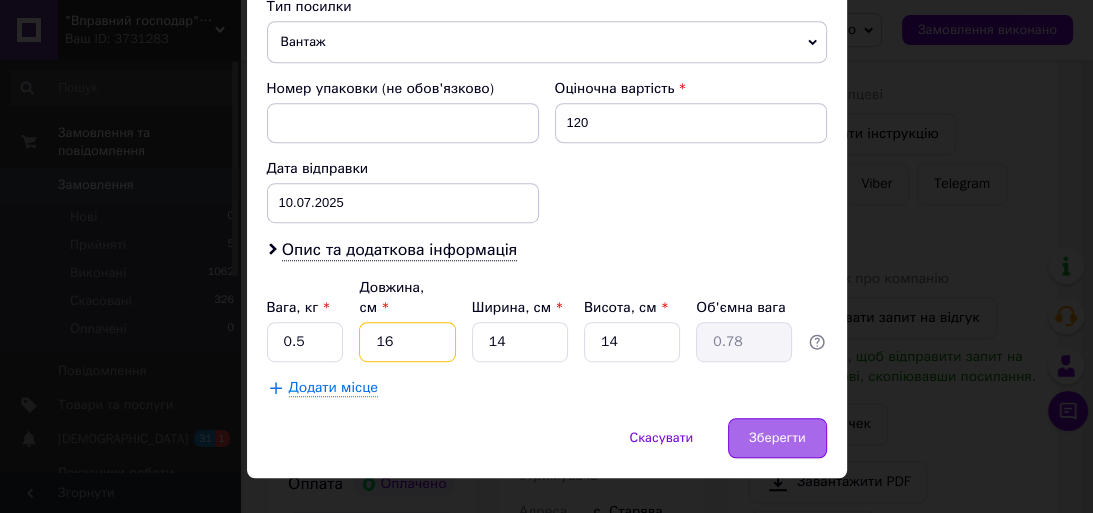 type on "16" 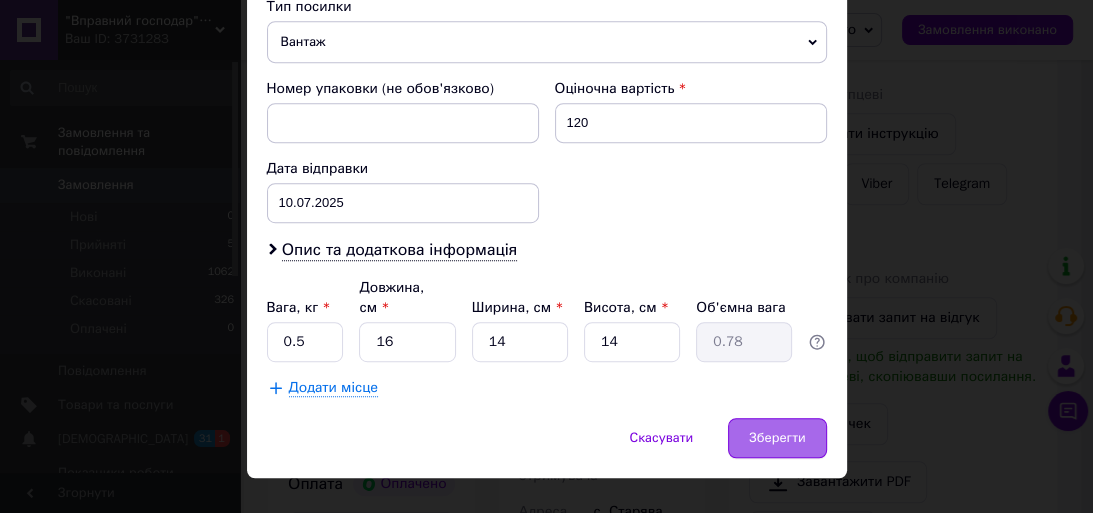 click on "Зберегти" at bounding box center (777, 438) 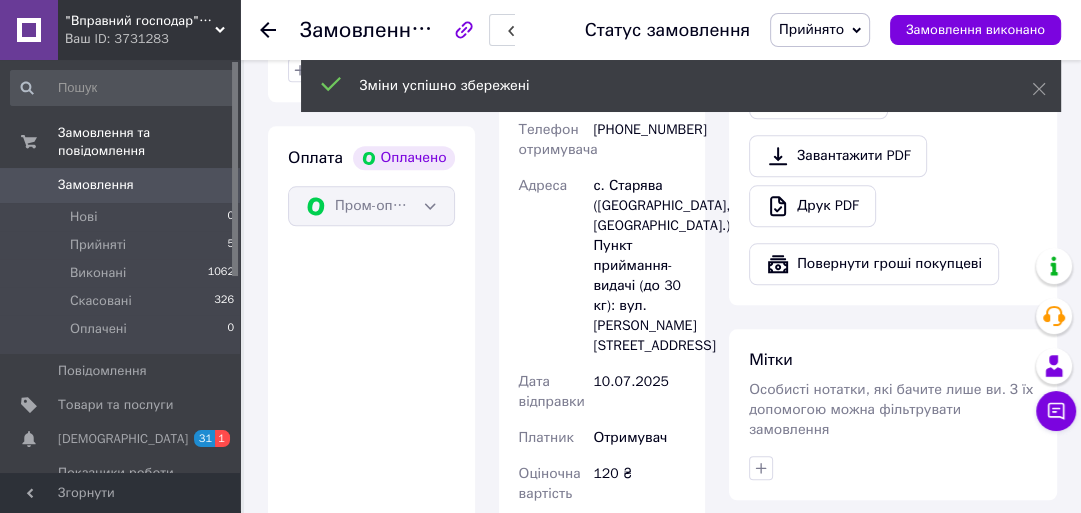 scroll, scrollTop: 1680, scrollLeft: 0, axis: vertical 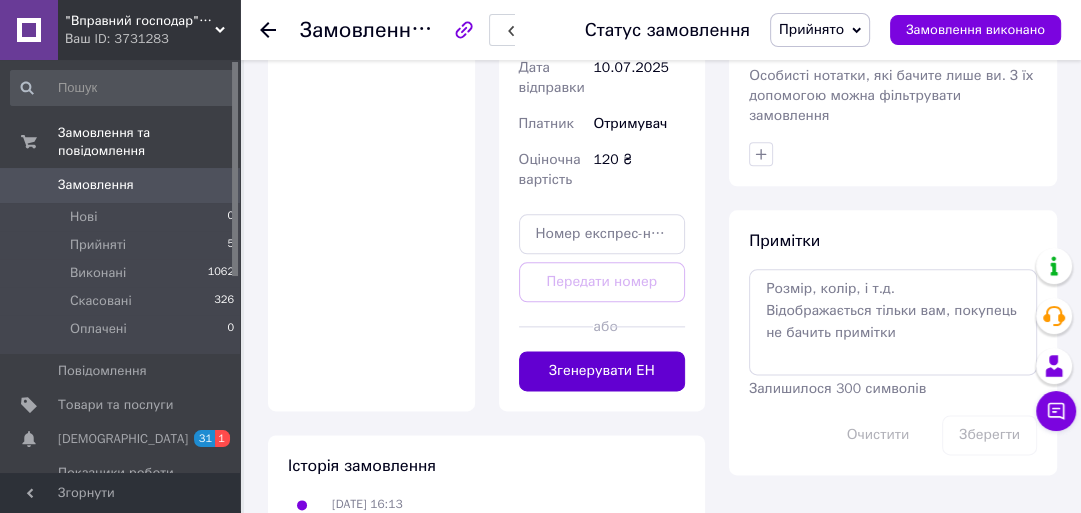 click on "Згенерувати ЕН" at bounding box center (602, 371) 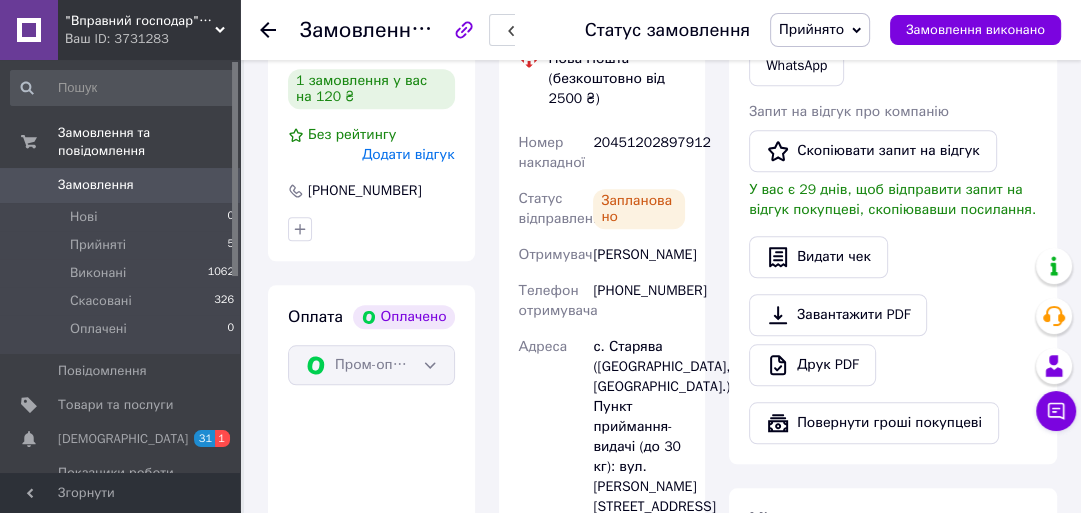 scroll, scrollTop: 1200, scrollLeft: 0, axis: vertical 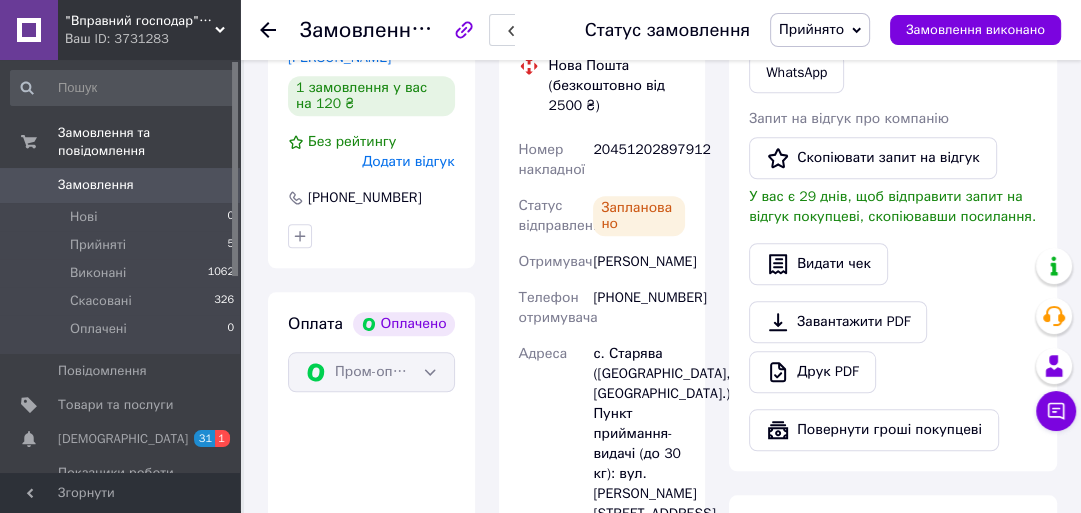 click on "0" at bounding box center (212, 185) 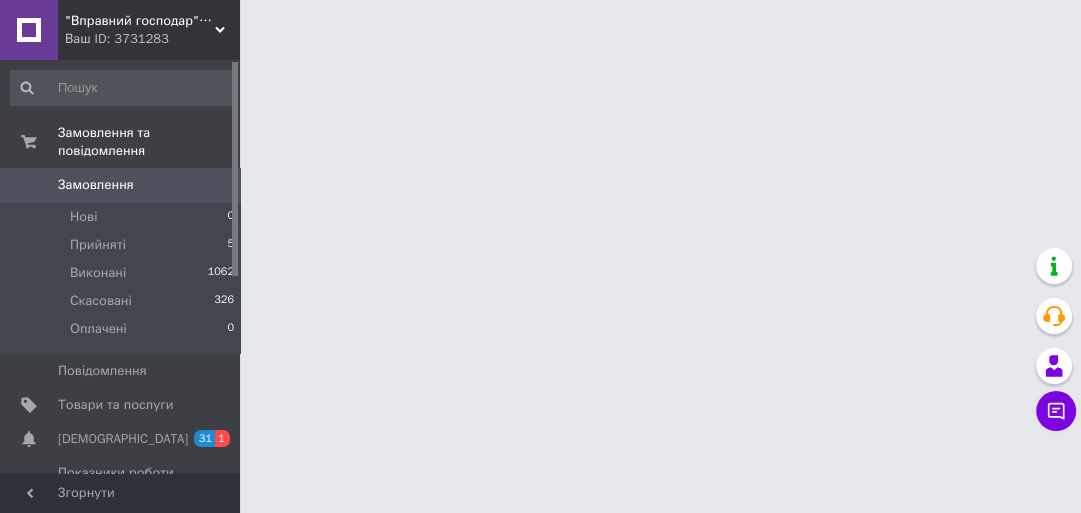 scroll, scrollTop: 0, scrollLeft: 0, axis: both 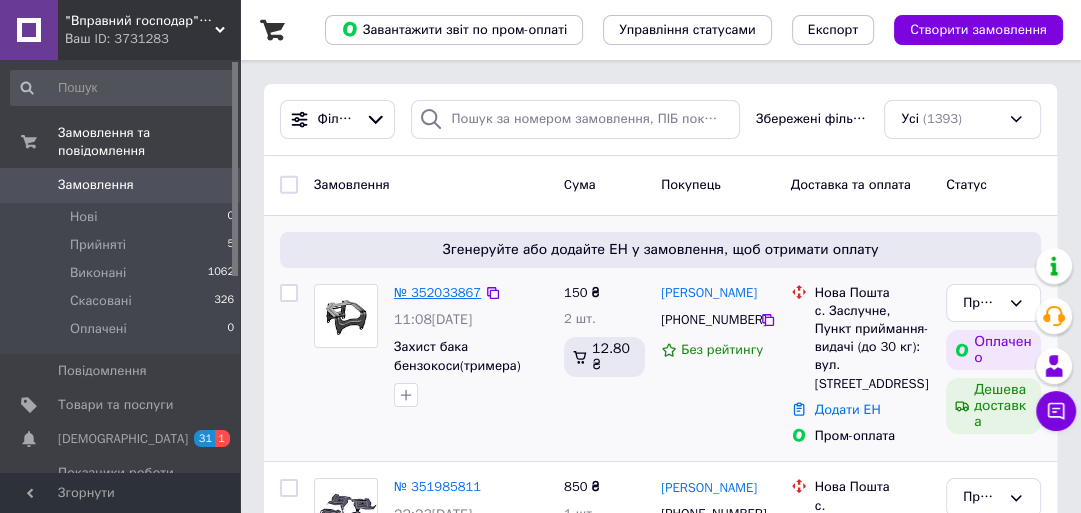 click on "№ 352033867" at bounding box center [437, 292] 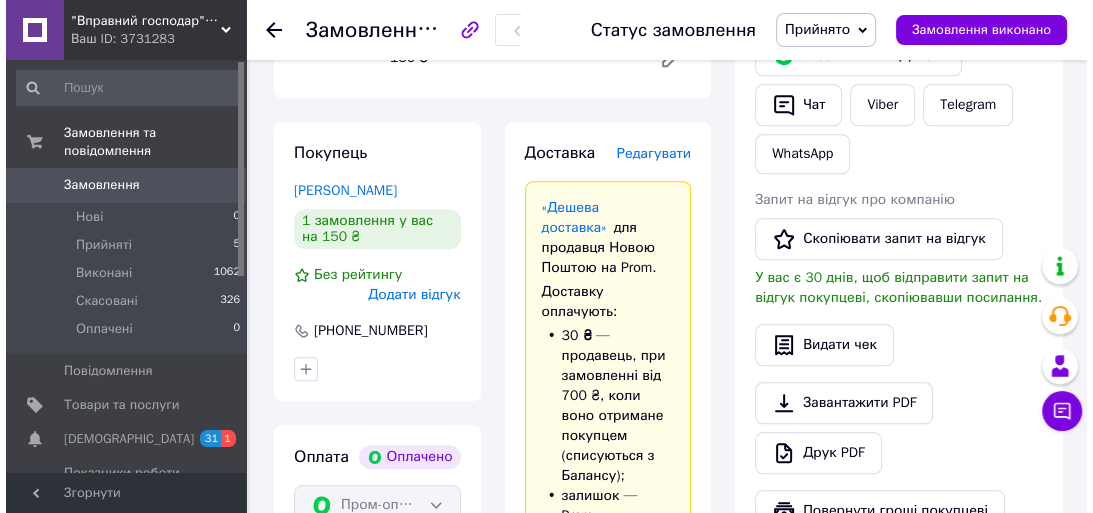 scroll, scrollTop: 1120, scrollLeft: 0, axis: vertical 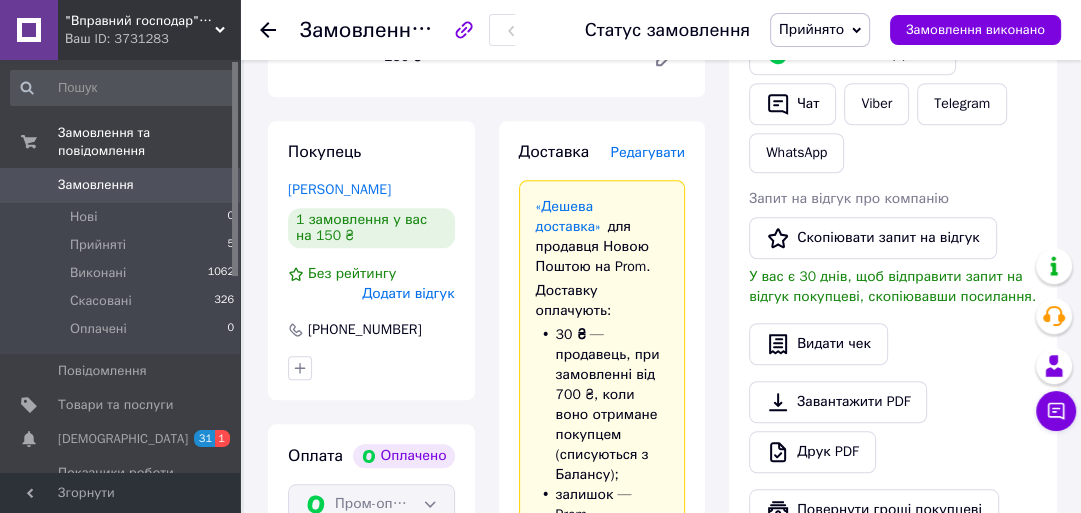 click on "Редагувати" at bounding box center (648, 152) 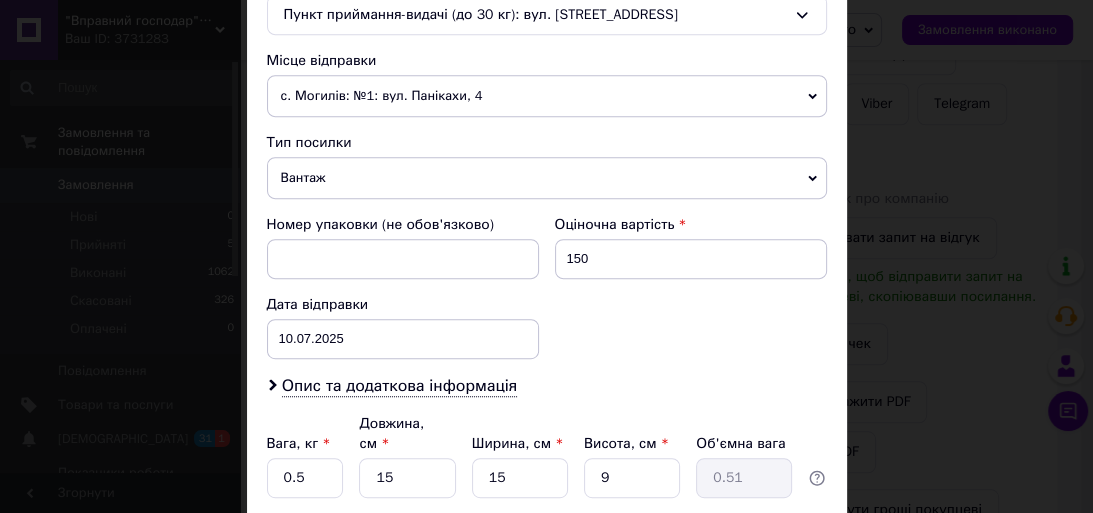 scroll, scrollTop: 720, scrollLeft: 0, axis: vertical 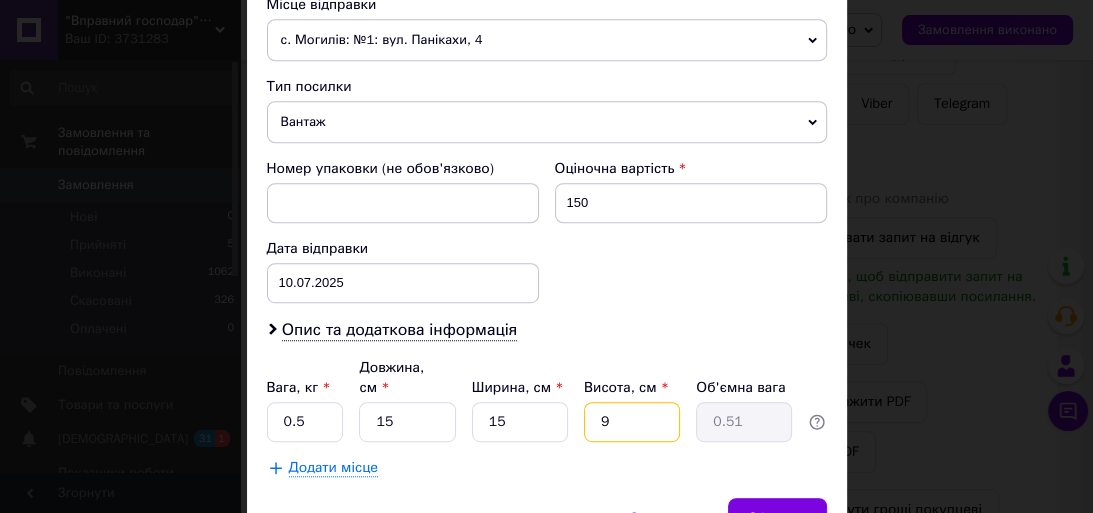 click on "9" at bounding box center [632, 422] 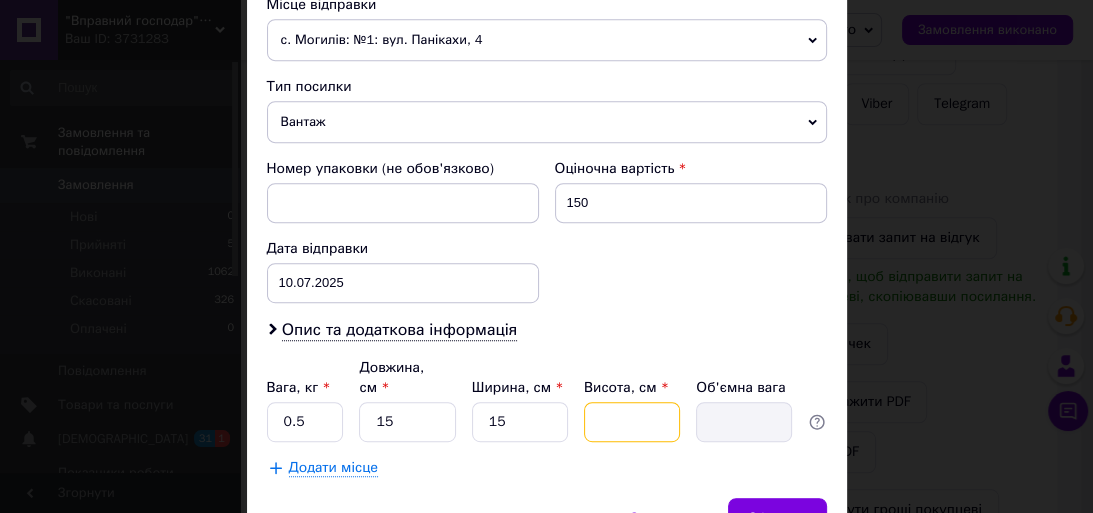 type on "1" 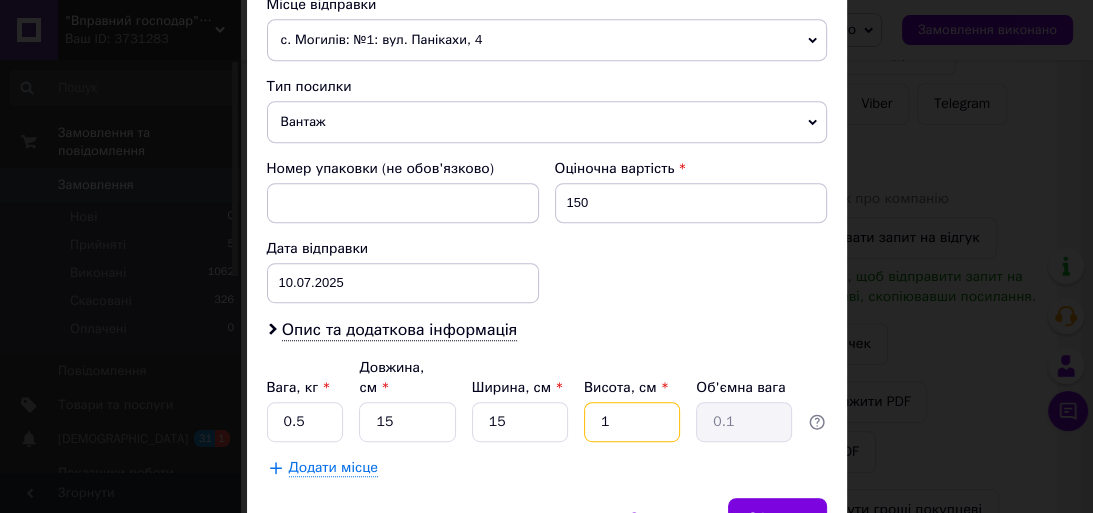 type on "15" 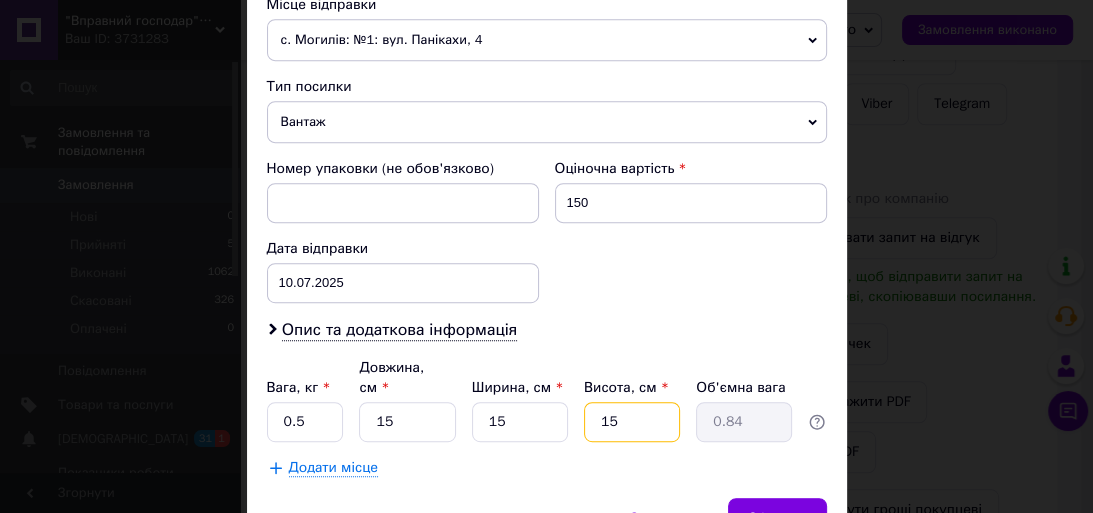 type on "15" 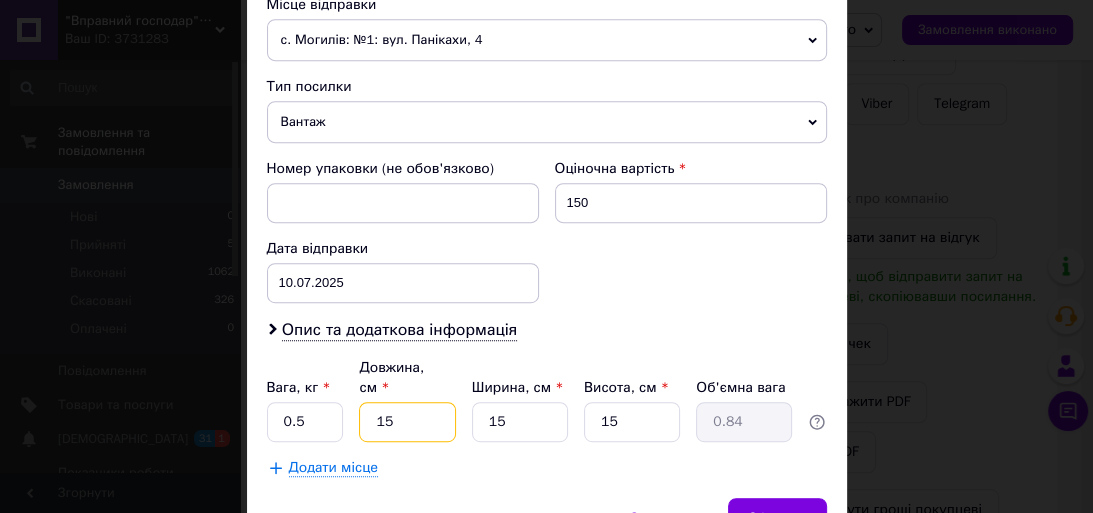 click on "15" at bounding box center (407, 422) 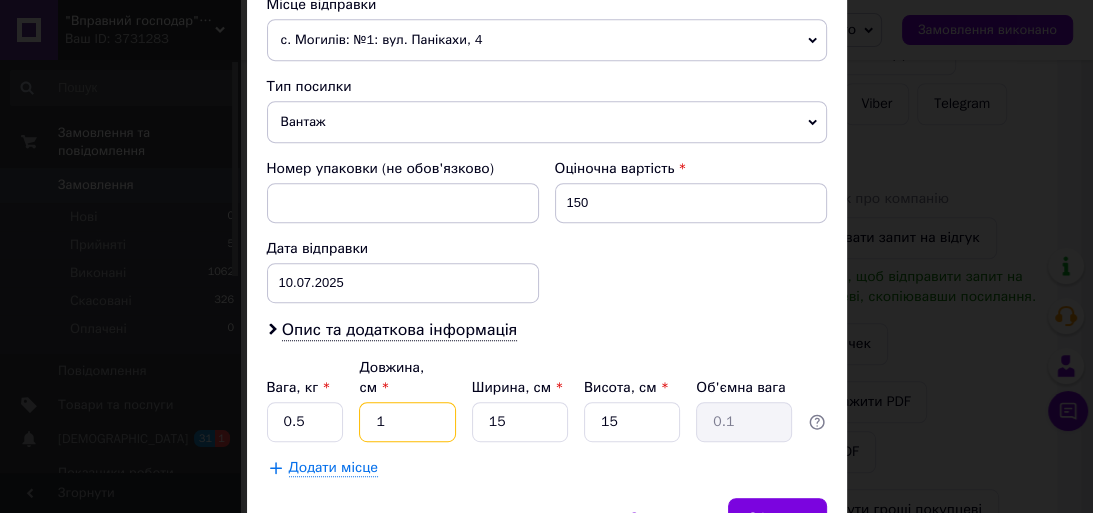type on "17" 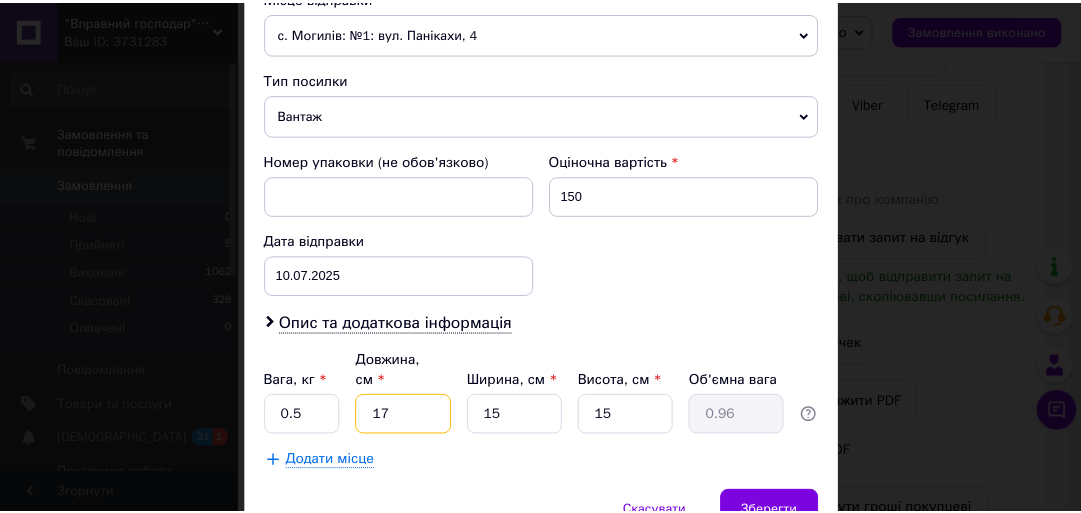 scroll, scrollTop: 809, scrollLeft: 0, axis: vertical 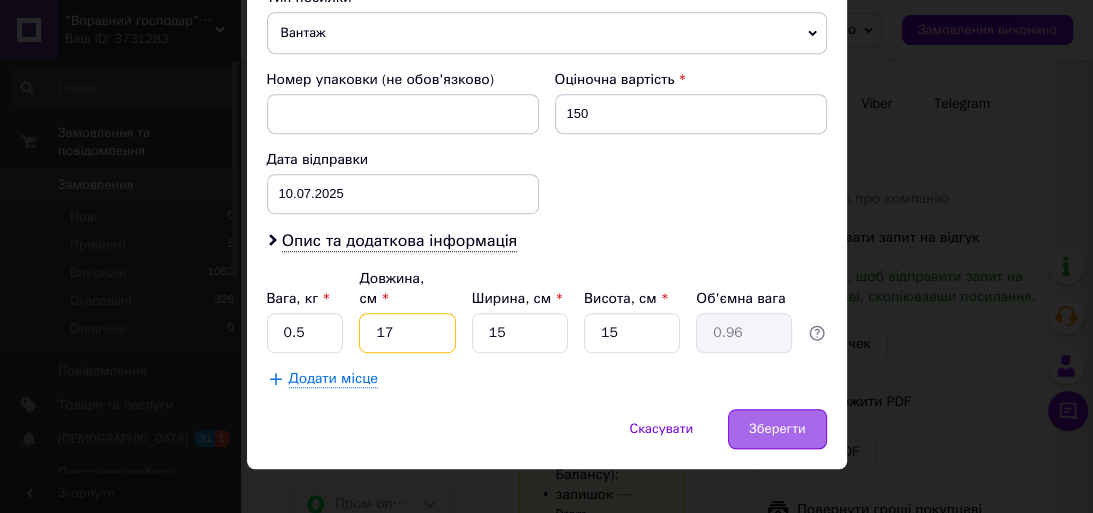 type on "17" 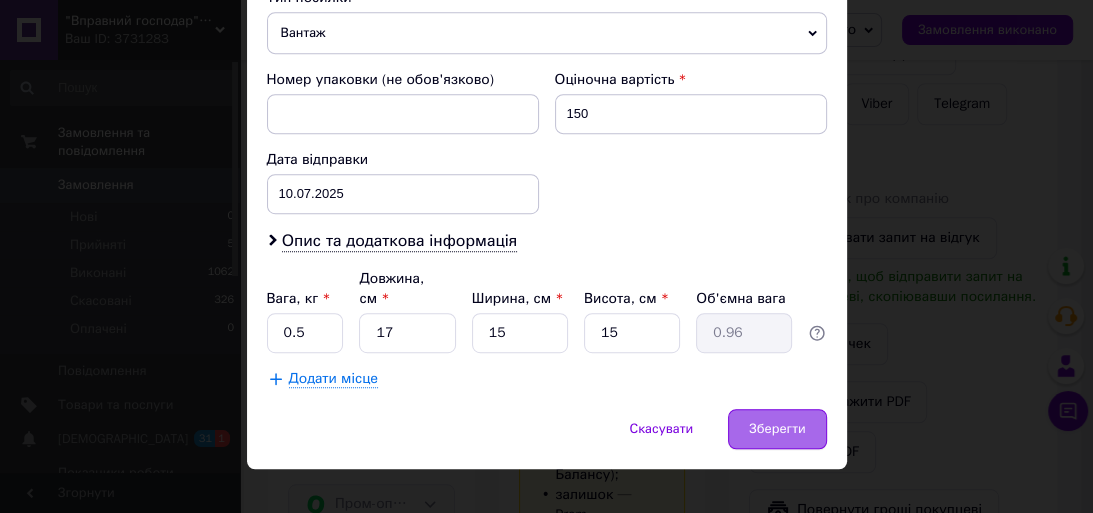 click on "Зберегти" at bounding box center [777, 429] 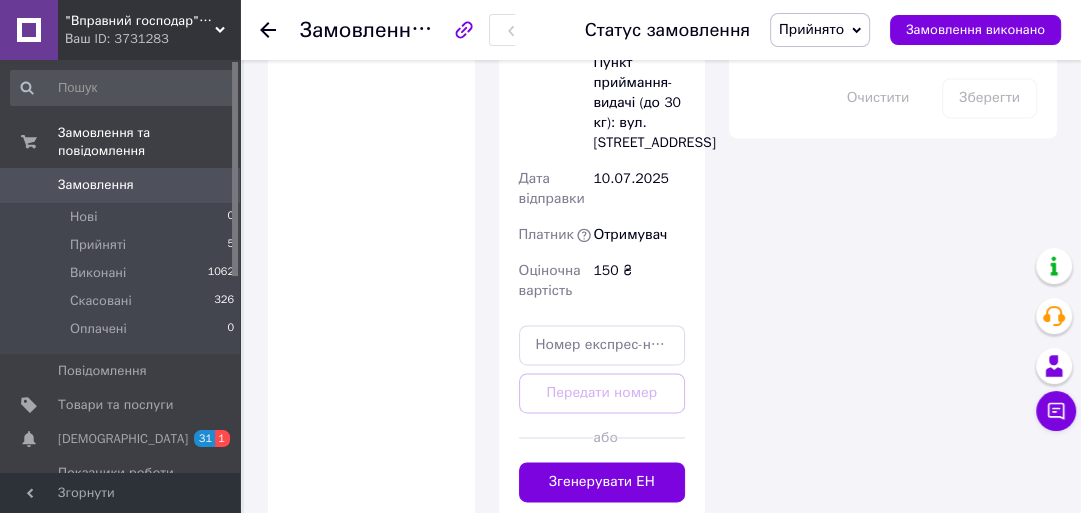 scroll, scrollTop: 2160, scrollLeft: 0, axis: vertical 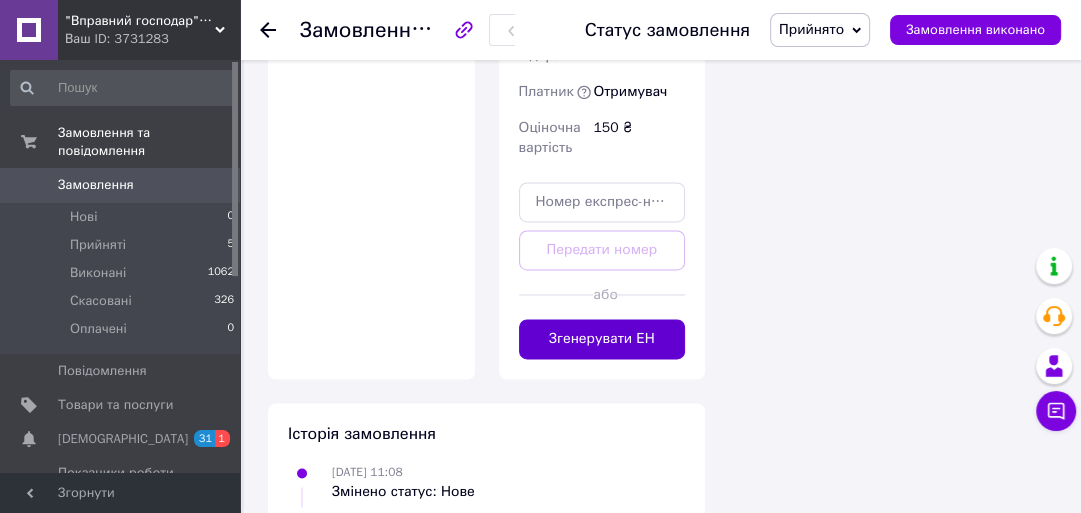 click on "Згенерувати ЕН" at bounding box center (602, 339) 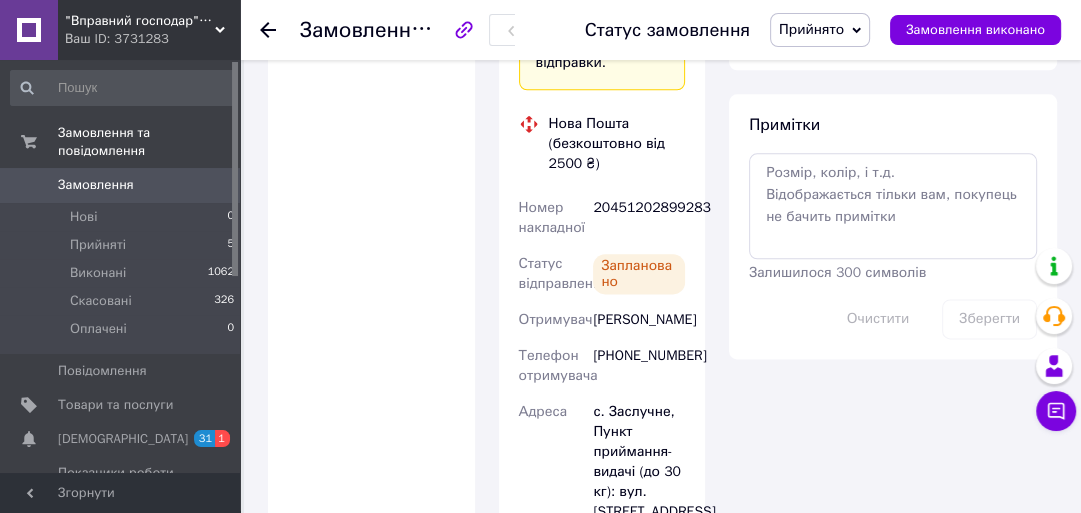 scroll, scrollTop: 1760, scrollLeft: 0, axis: vertical 